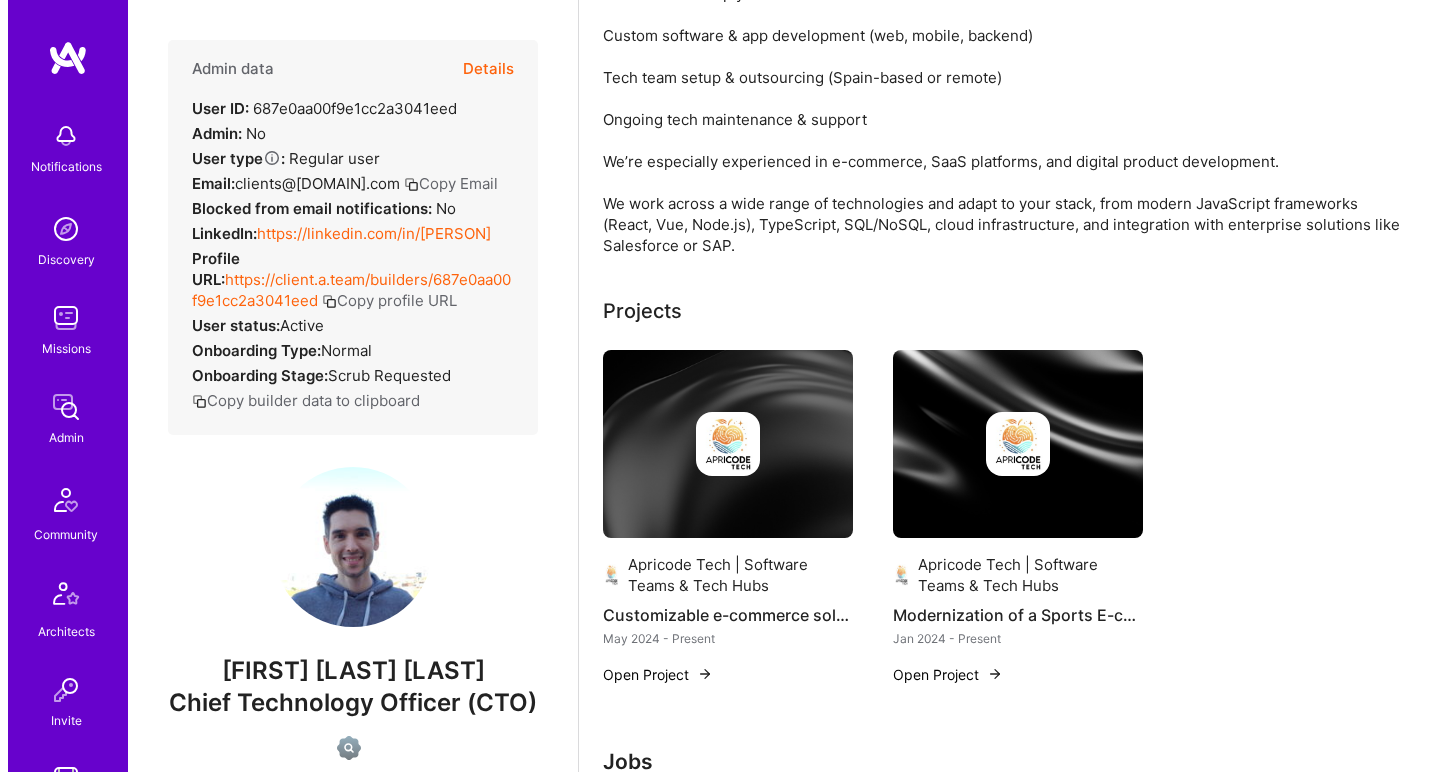 scroll, scrollTop: 428, scrollLeft: 0, axis: vertical 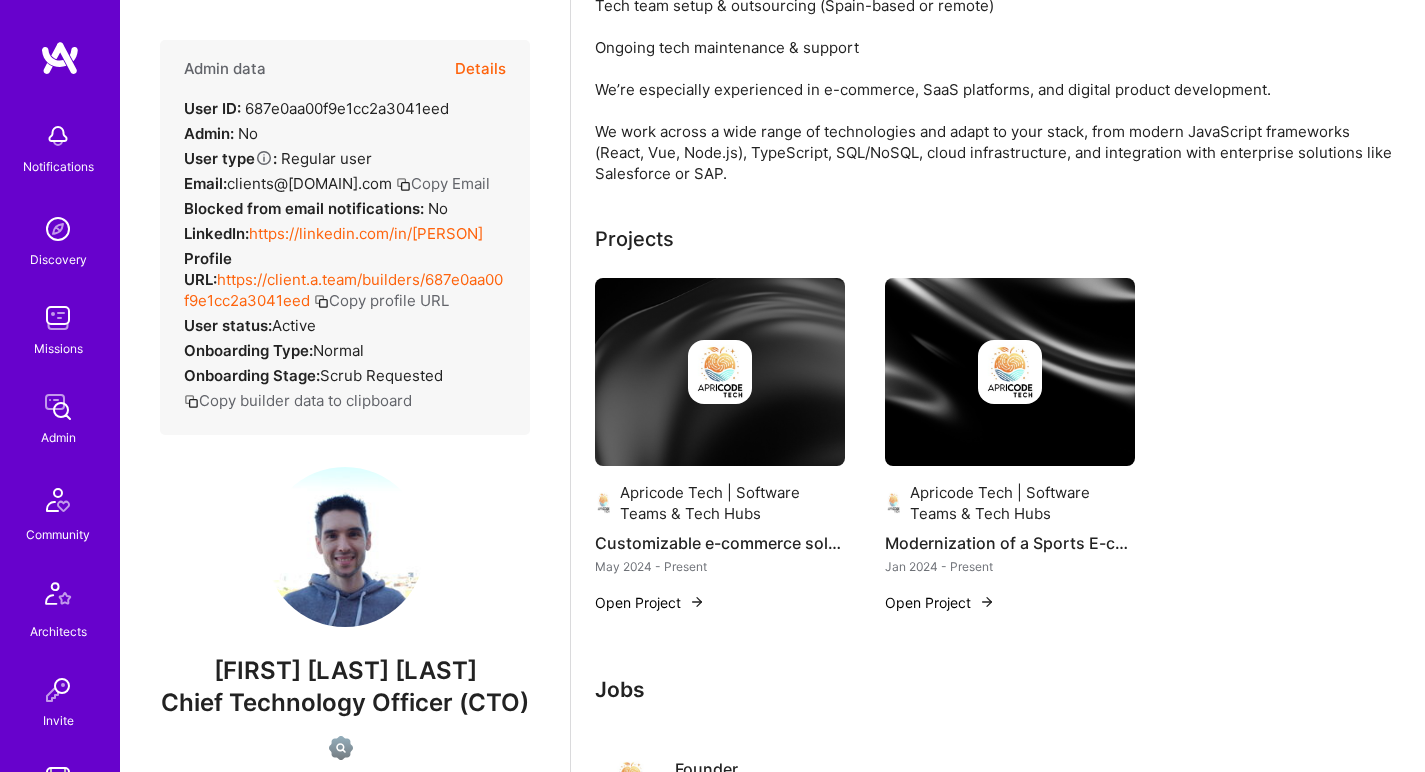 click at bounding box center [720, 372] 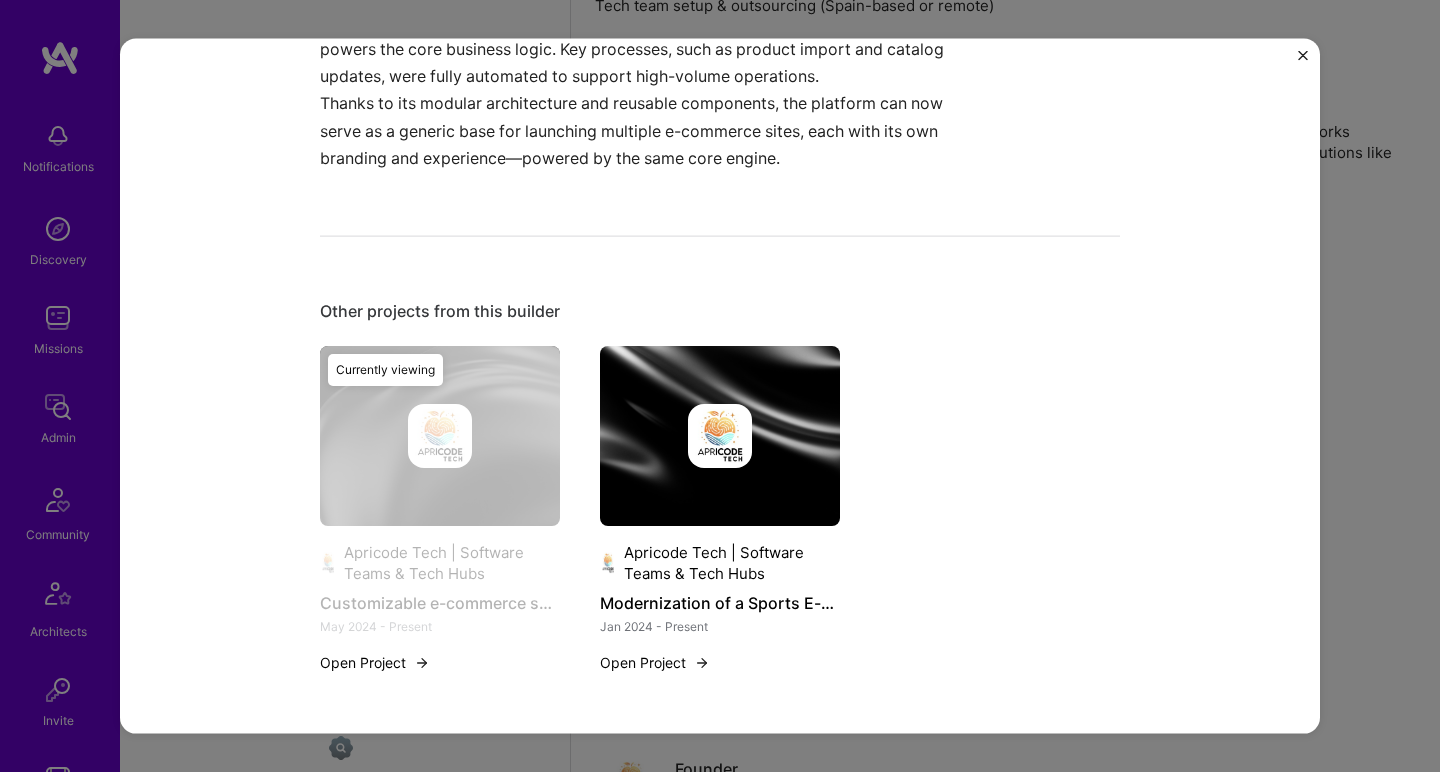 scroll, scrollTop: 985, scrollLeft: 0, axis: vertical 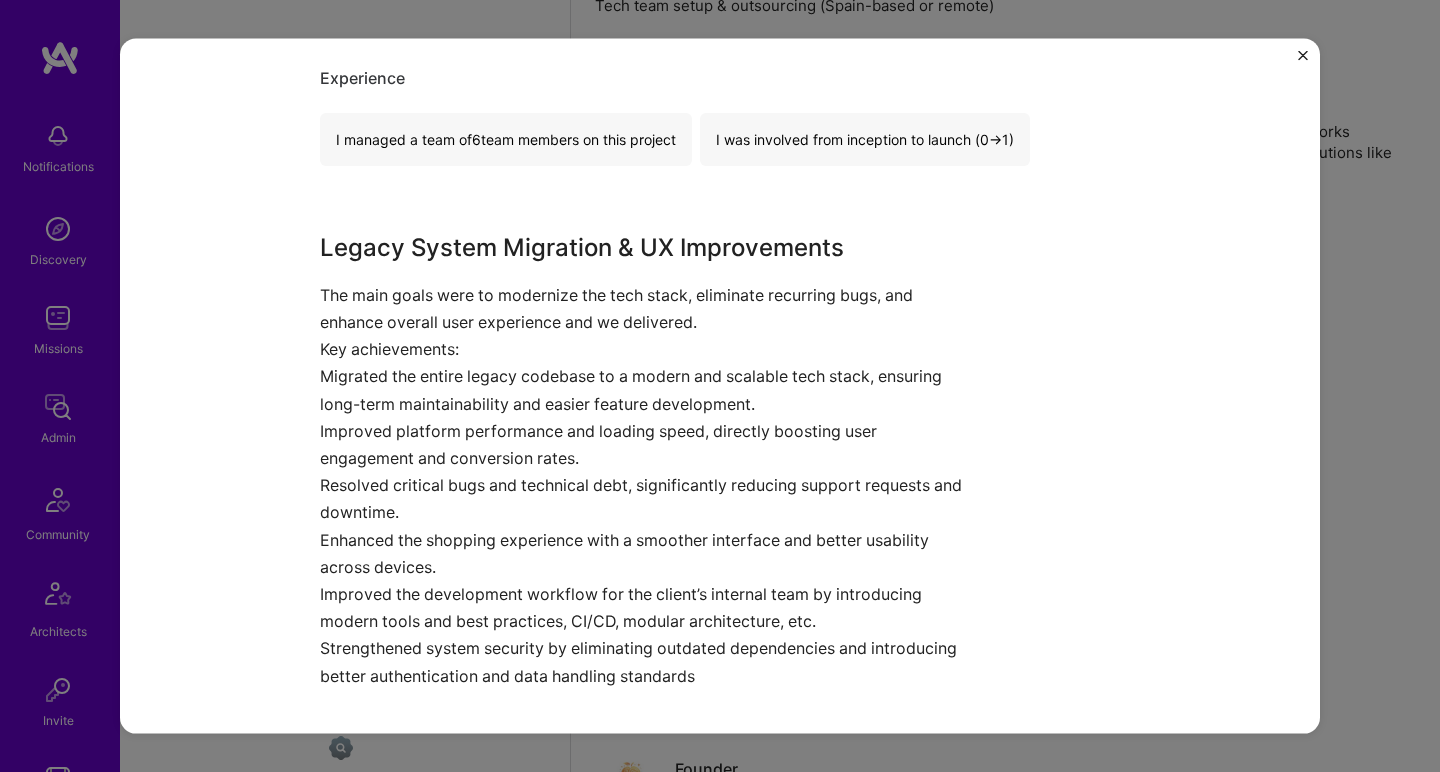 click on "Modernization of a Sports E-commerce Platform   Apricode Tech | Software Teams  & Tech Hubs E-Commerce, Sports Role Project Manager Jan, 2024  -   Present Skills used React TypeScript CI/CD Node.js AWS Azure Experience I managed a team of  6  team members on this project I was involved from inception to launch (0  ->  1) Legacy System Migration & UX Improvements The main goals were to modernize the tech stack, eliminate recurring bugs, and enhance overall user experience and we delivered. Key achievements: Migrated the entire legacy codebase to a modern and scalable tech stack, ensuring long-term maintainability and easier feature development. Improved platform performance and loading speed, directly boosting user engagement and conversion rates. Resolved critical bugs and technical debt, significantly reducing support requests and downtime. Enhanced the shopping experience with a smoother interface and better usability across devices. Other projects from this builder May 2024 - Present Open Project" at bounding box center [720, 386] 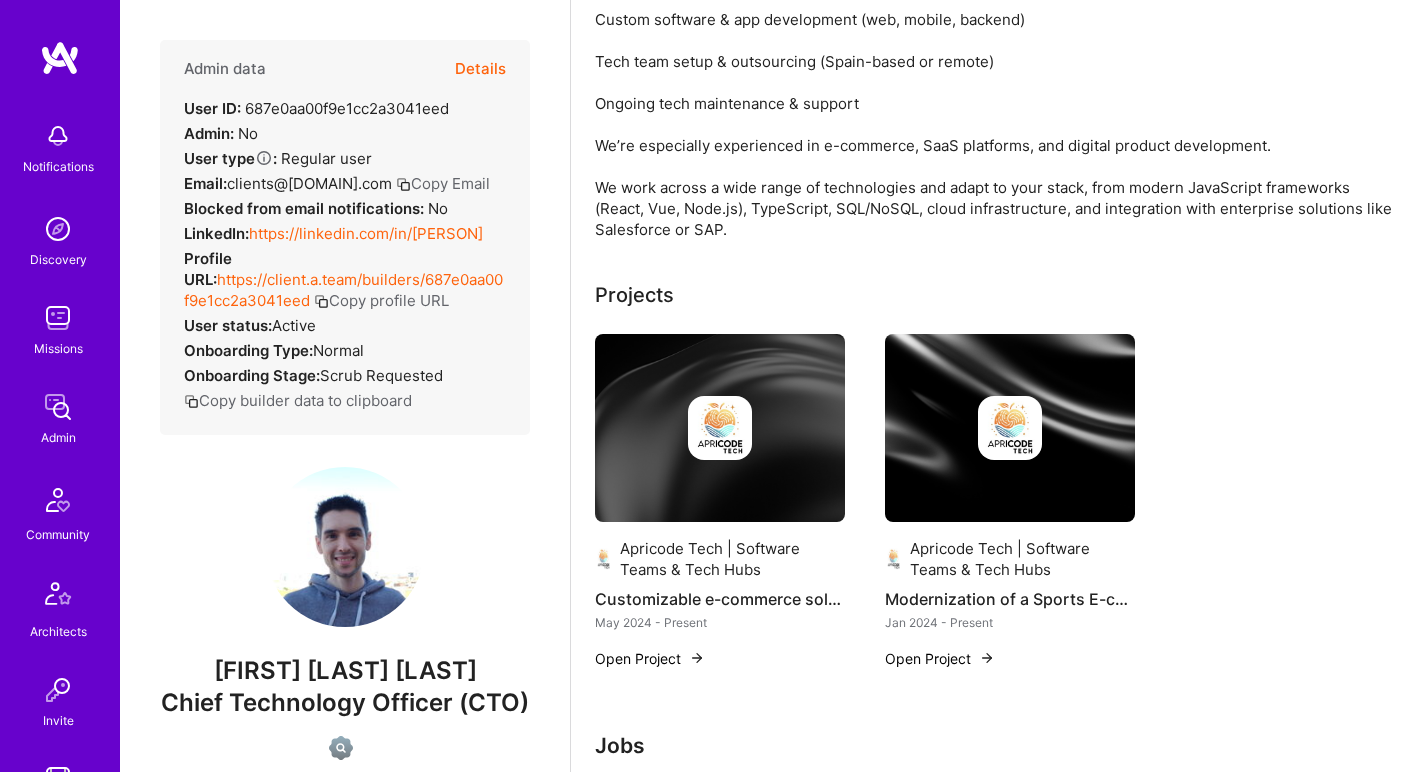 scroll, scrollTop: 0, scrollLeft: 0, axis: both 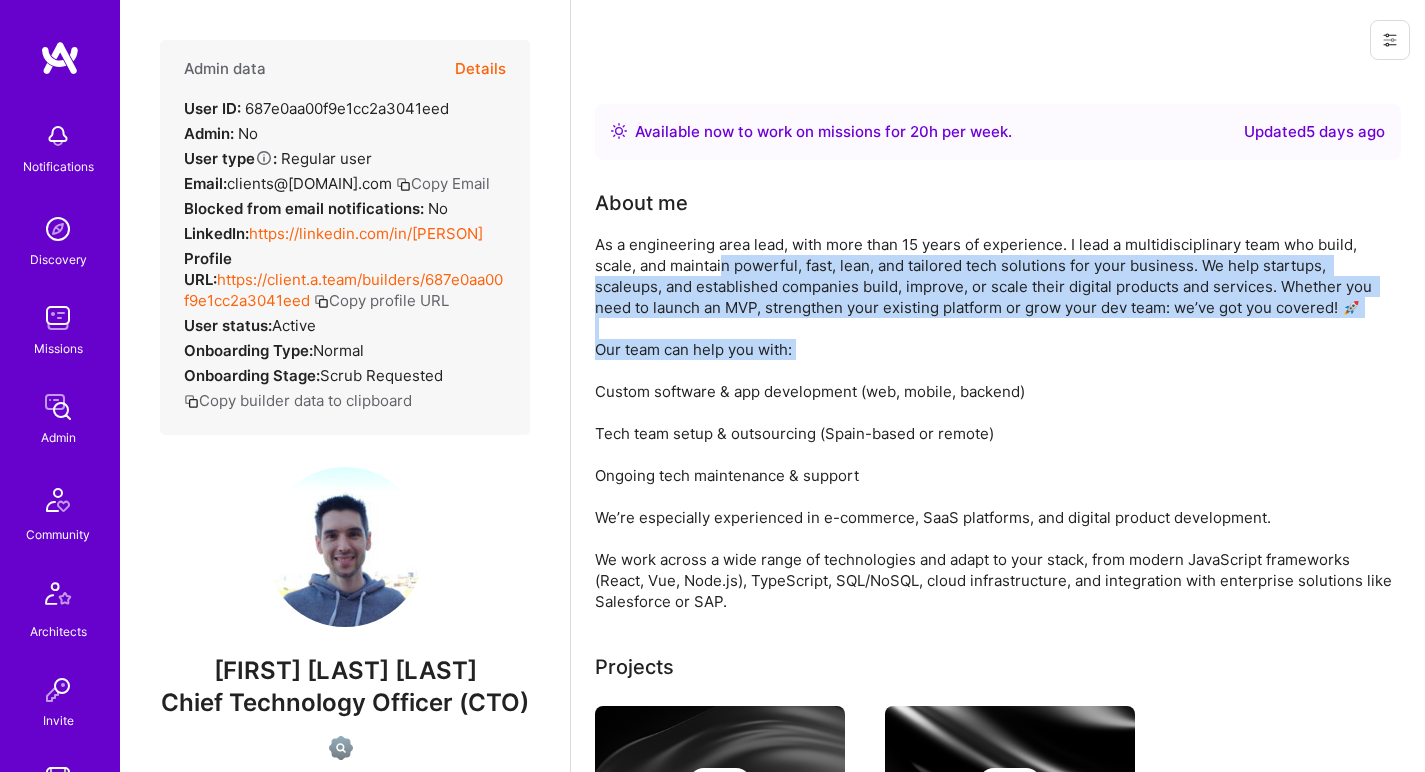 drag, startPoint x: 716, startPoint y: 271, endPoint x: 666, endPoint y: 378, distance: 118.10589 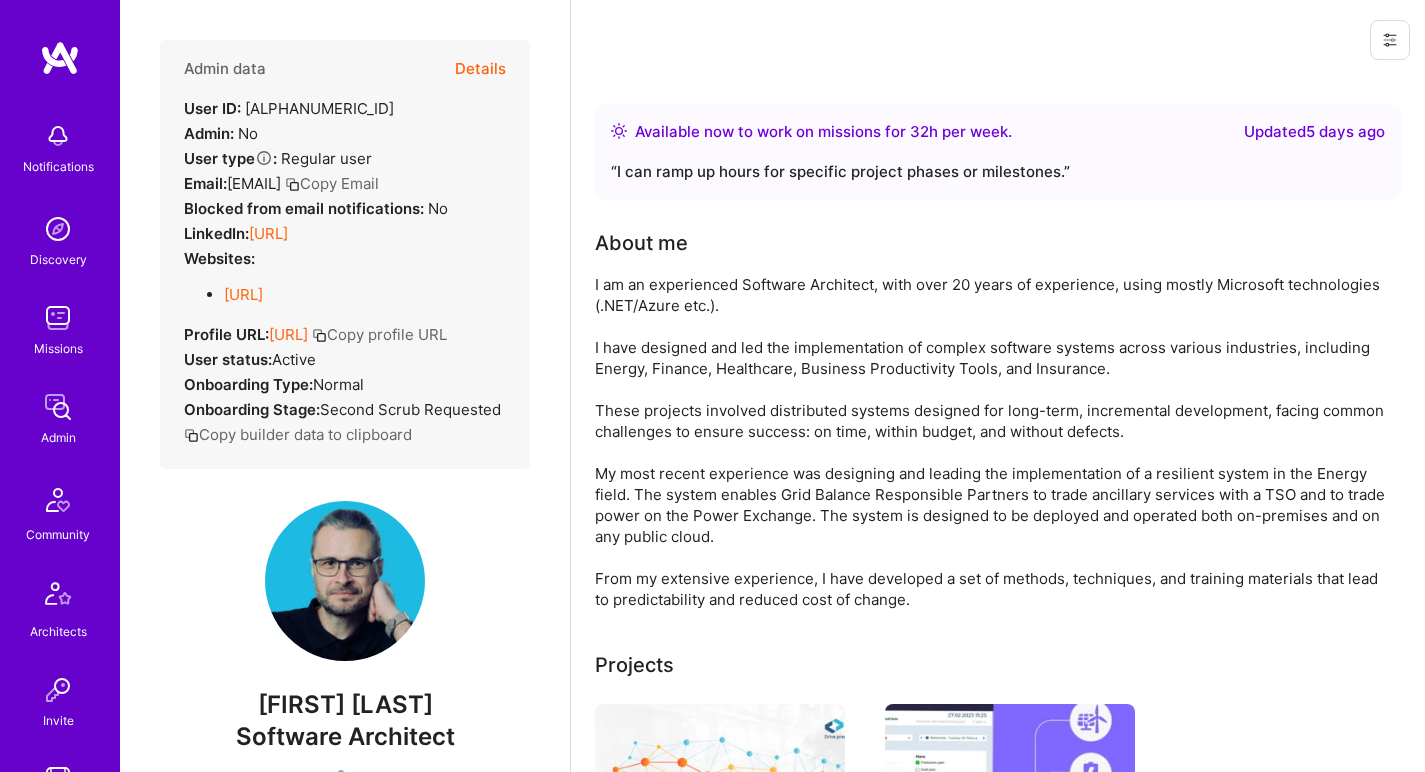 scroll, scrollTop: 0, scrollLeft: 0, axis: both 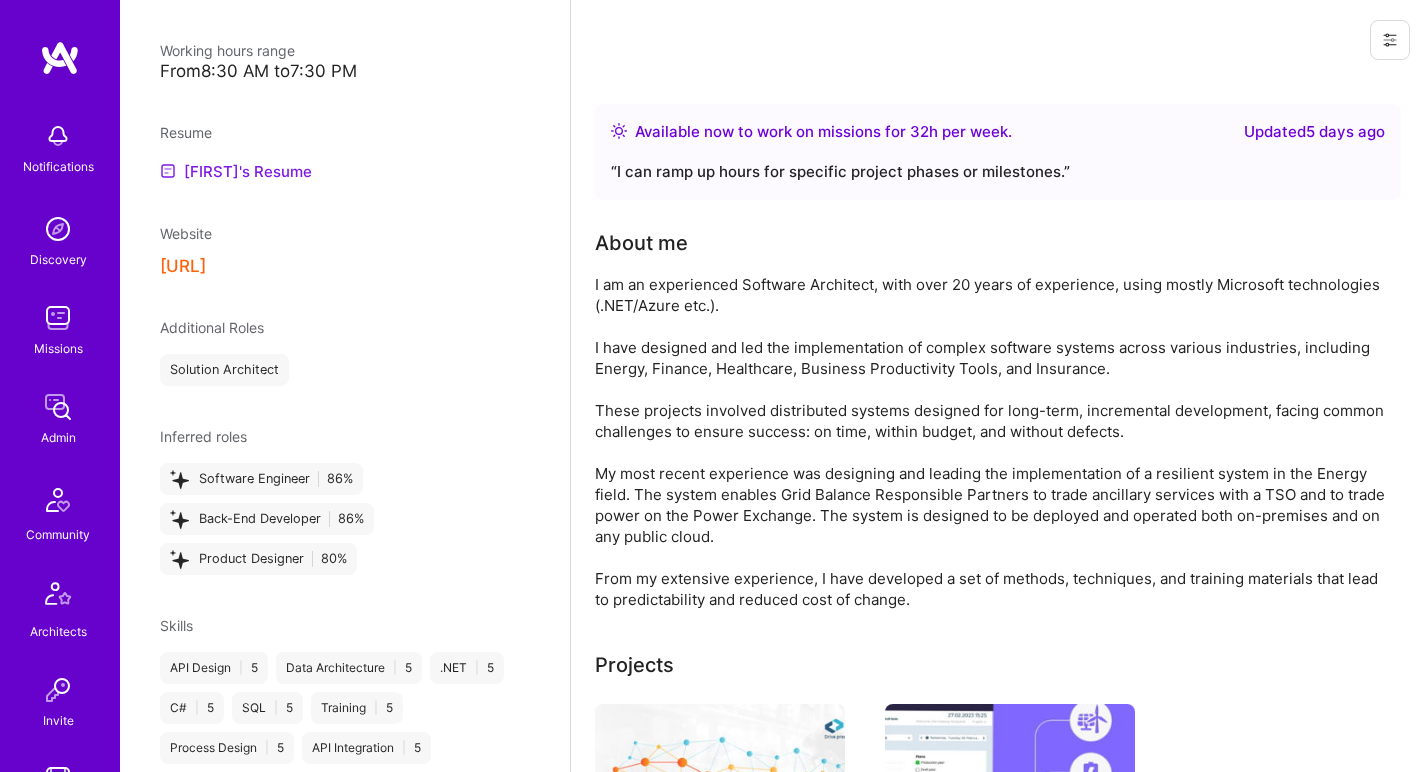 click on "[FIRST]'s Resume" at bounding box center [236, 171] 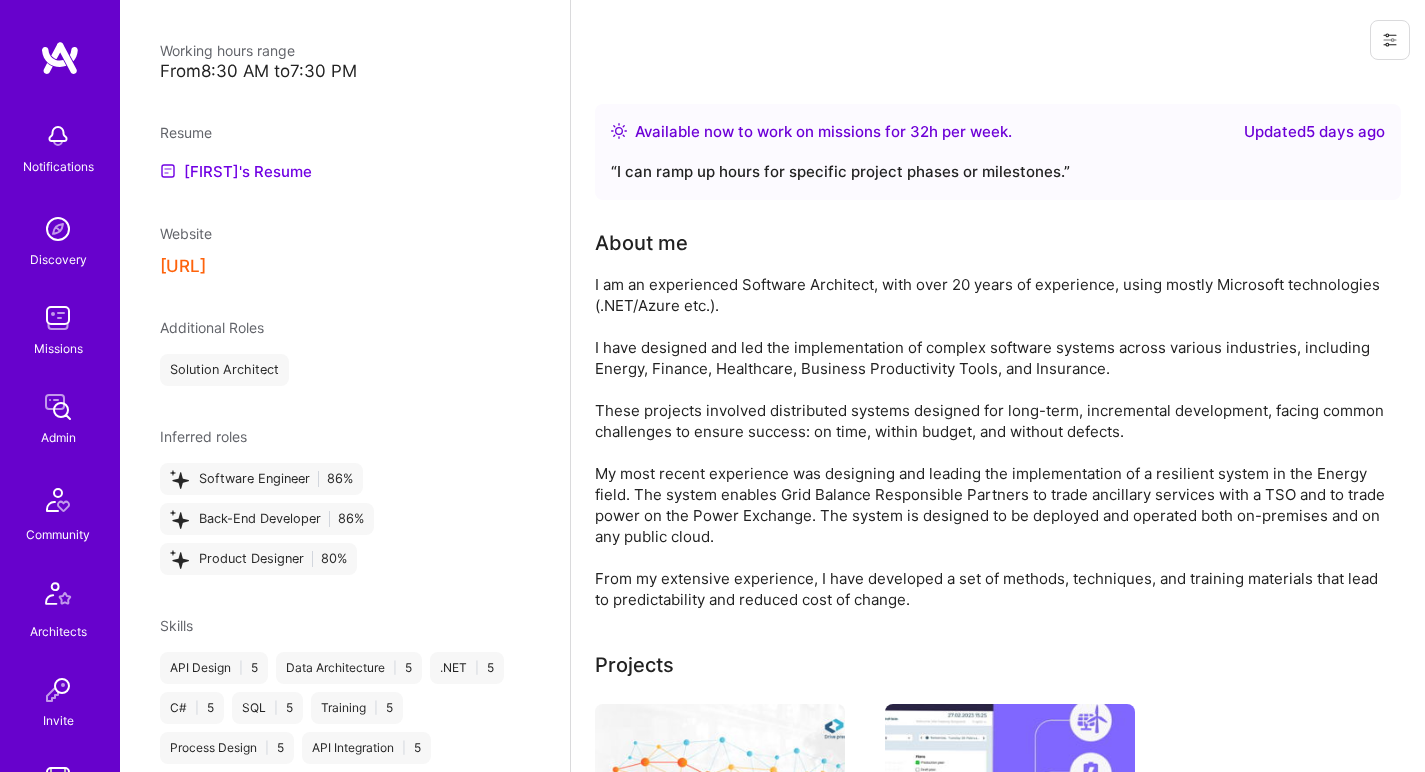 click on "[URL]" at bounding box center [183, 266] 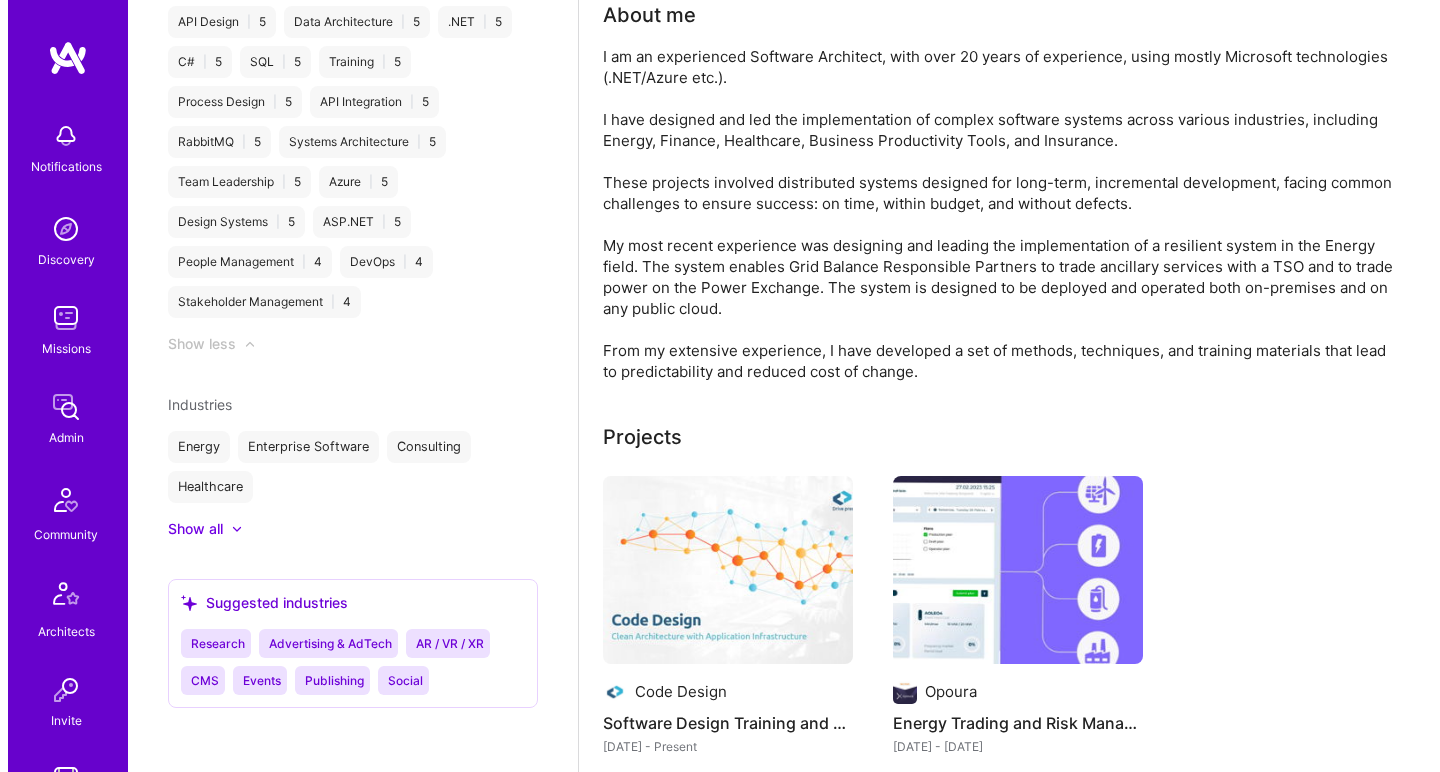 scroll, scrollTop: 416, scrollLeft: 0, axis: vertical 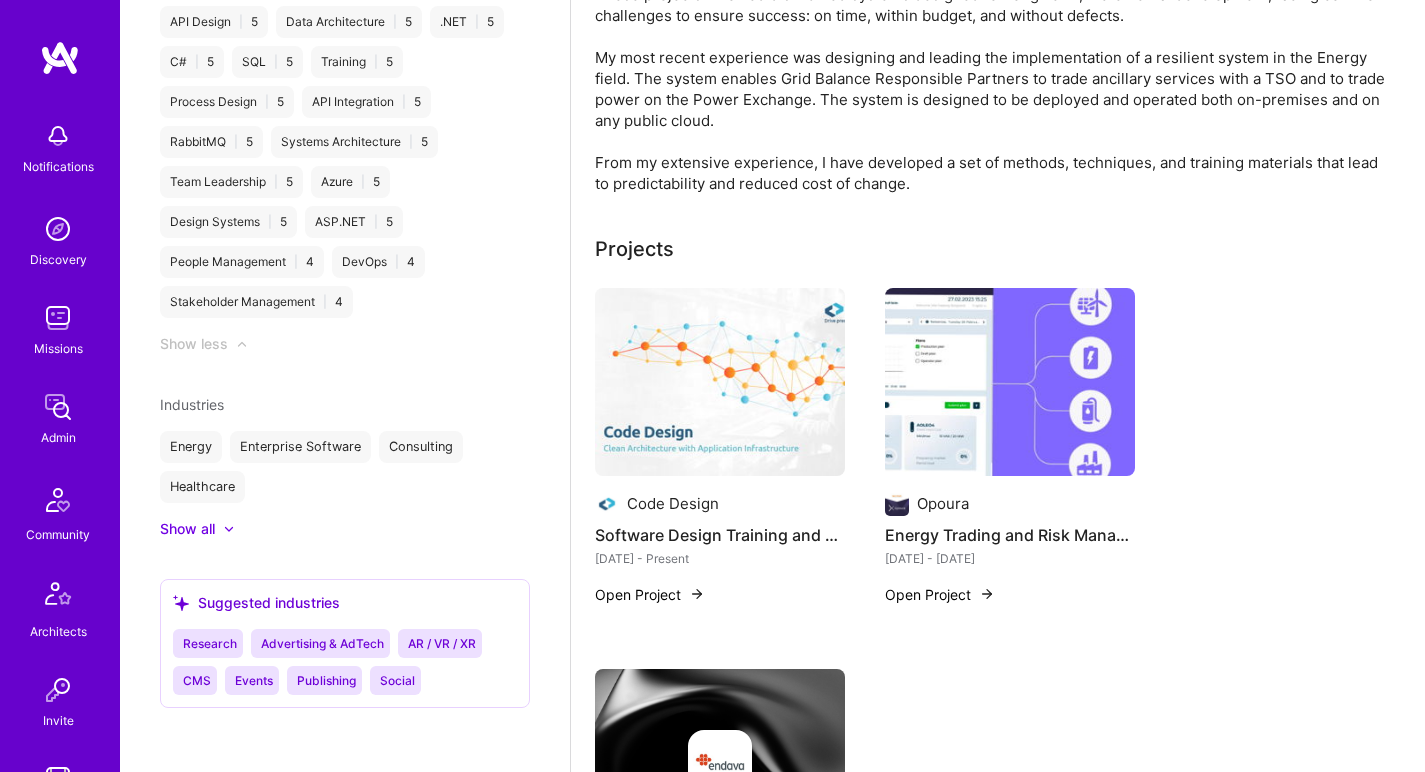 click at bounding box center (720, 382) 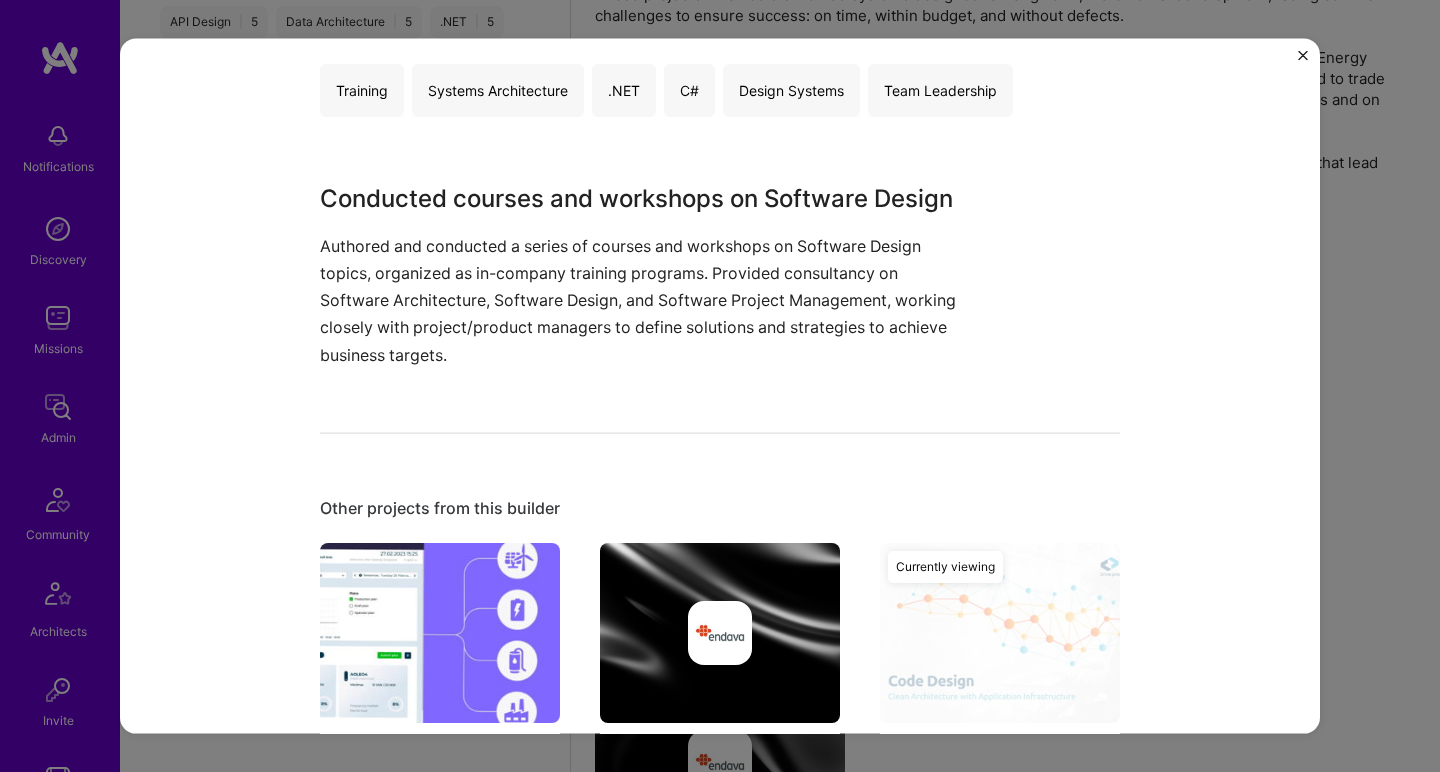 scroll, scrollTop: 1247, scrollLeft: 0, axis: vertical 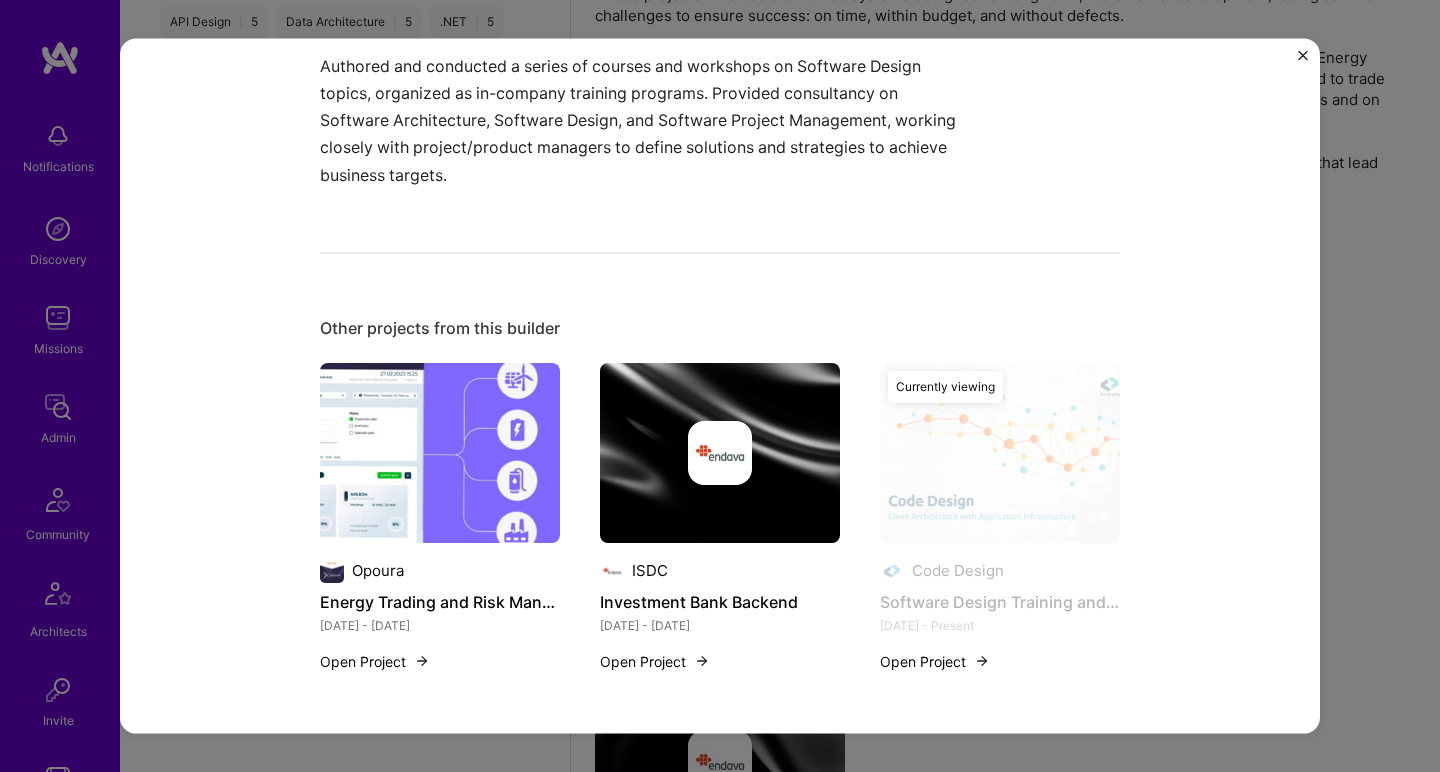 click at bounding box center (720, 452) 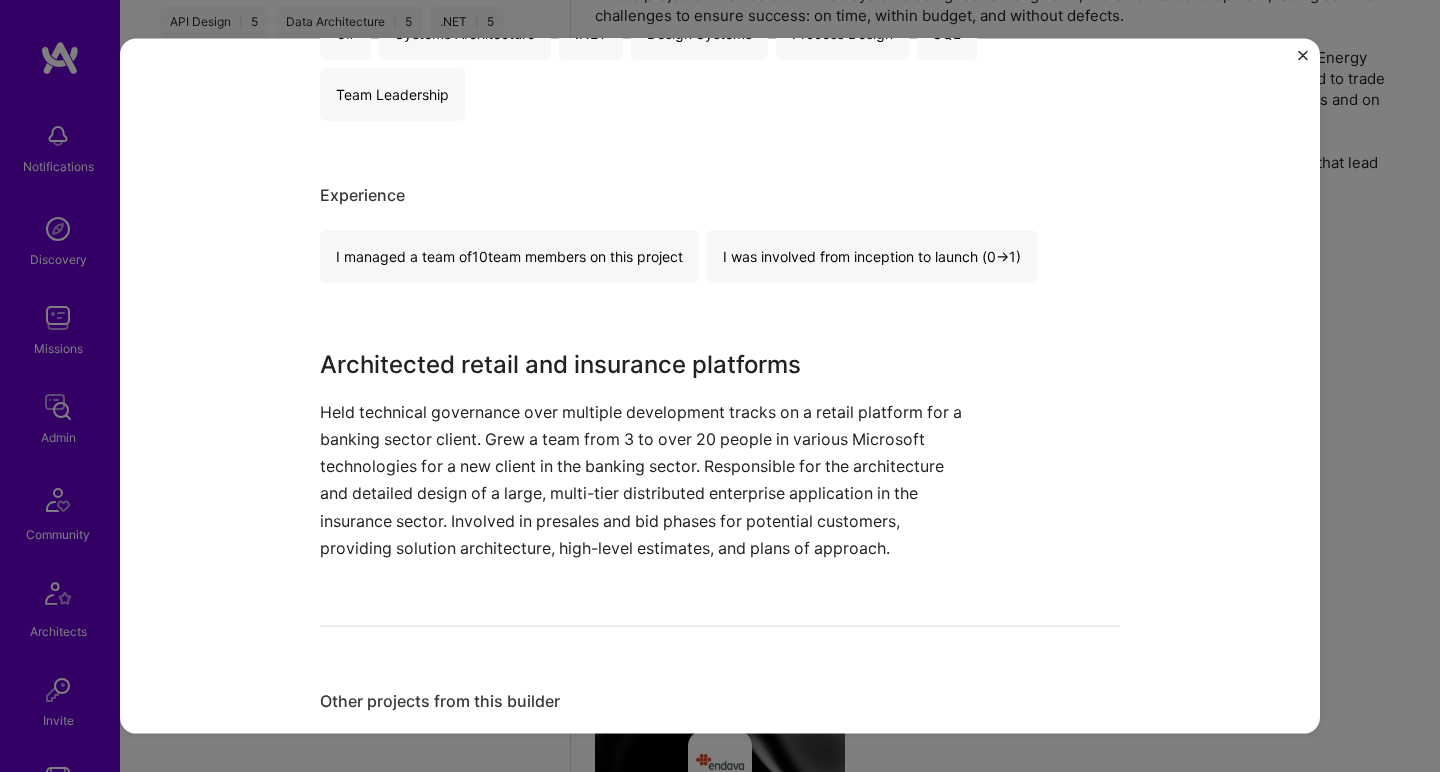 scroll, scrollTop: 857, scrollLeft: 0, axis: vertical 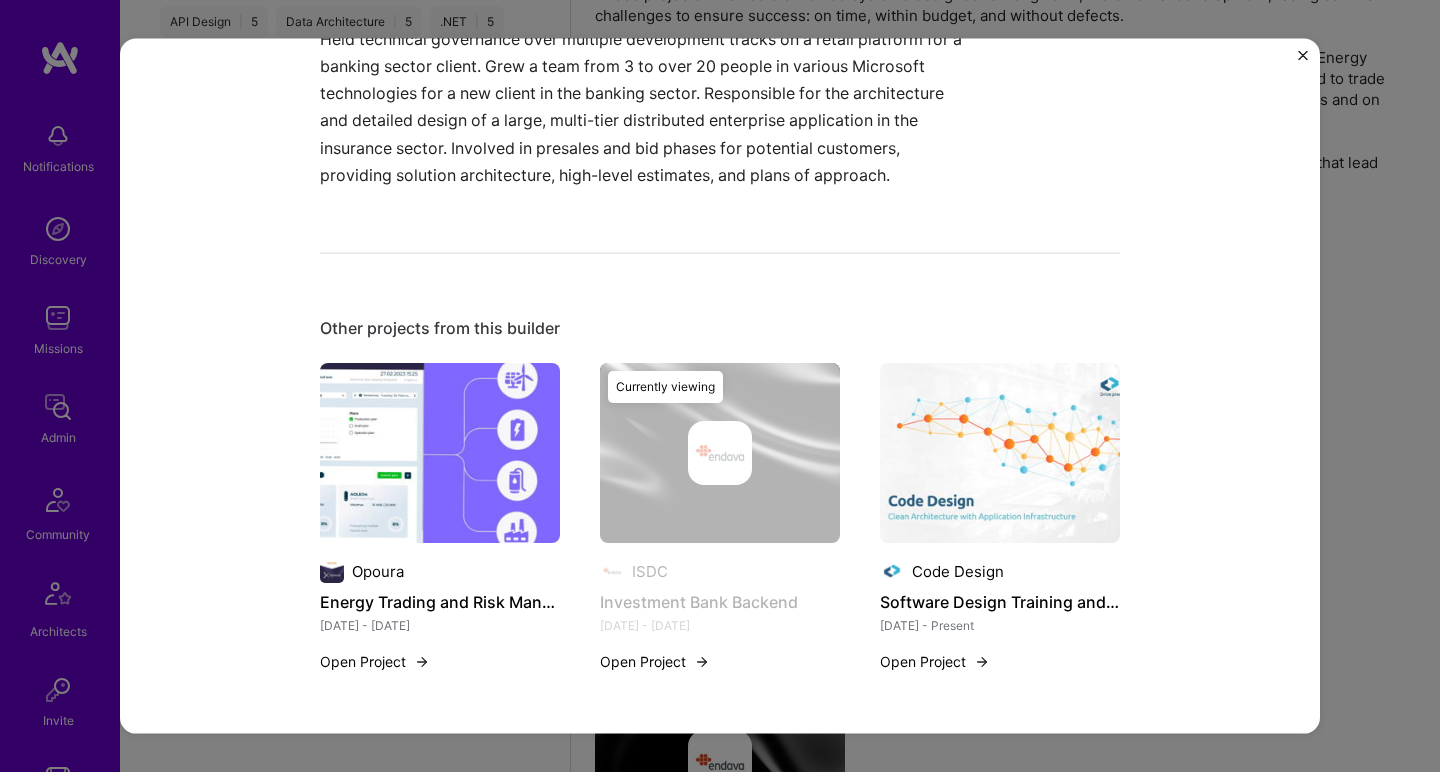 click at bounding box center [440, 453] 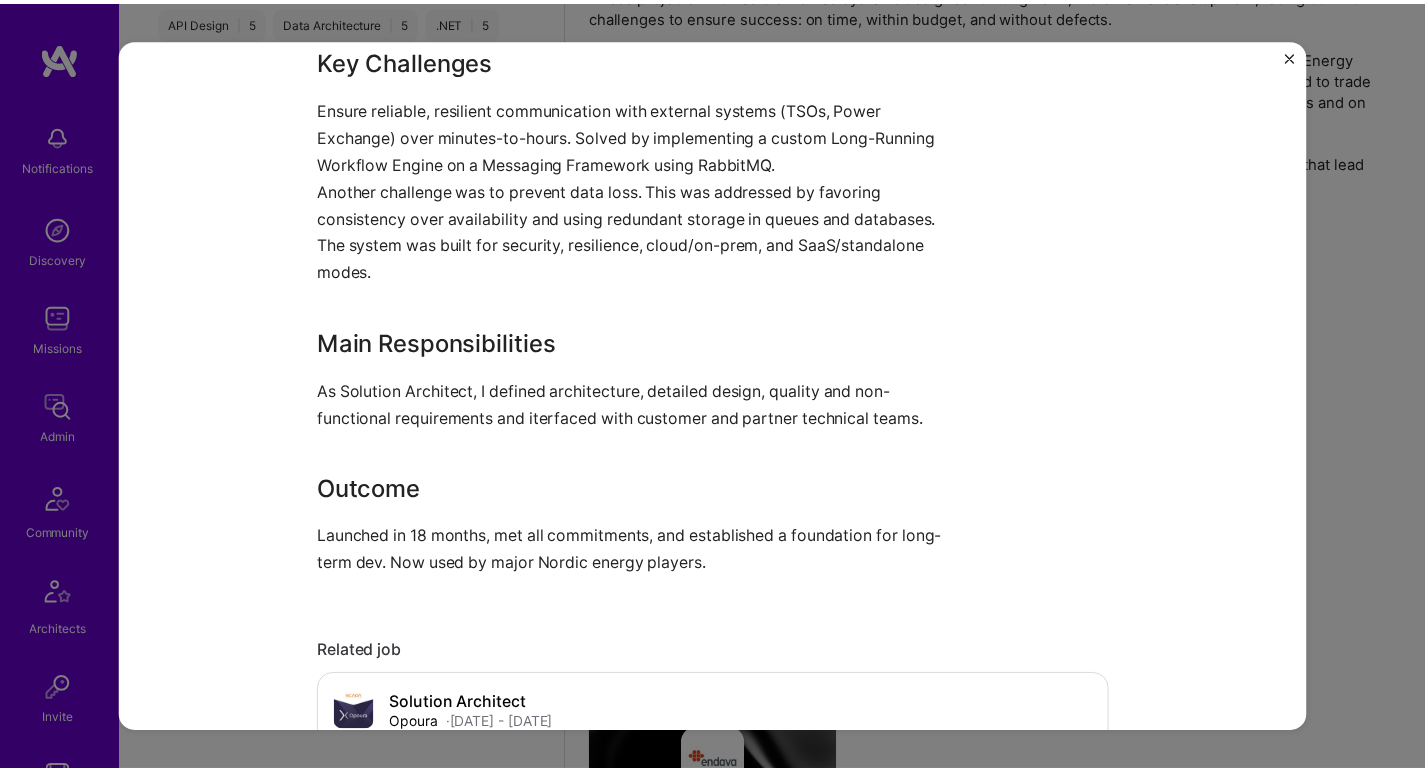 scroll, scrollTop: 2238, scrollLeft: 0, axis: vertical 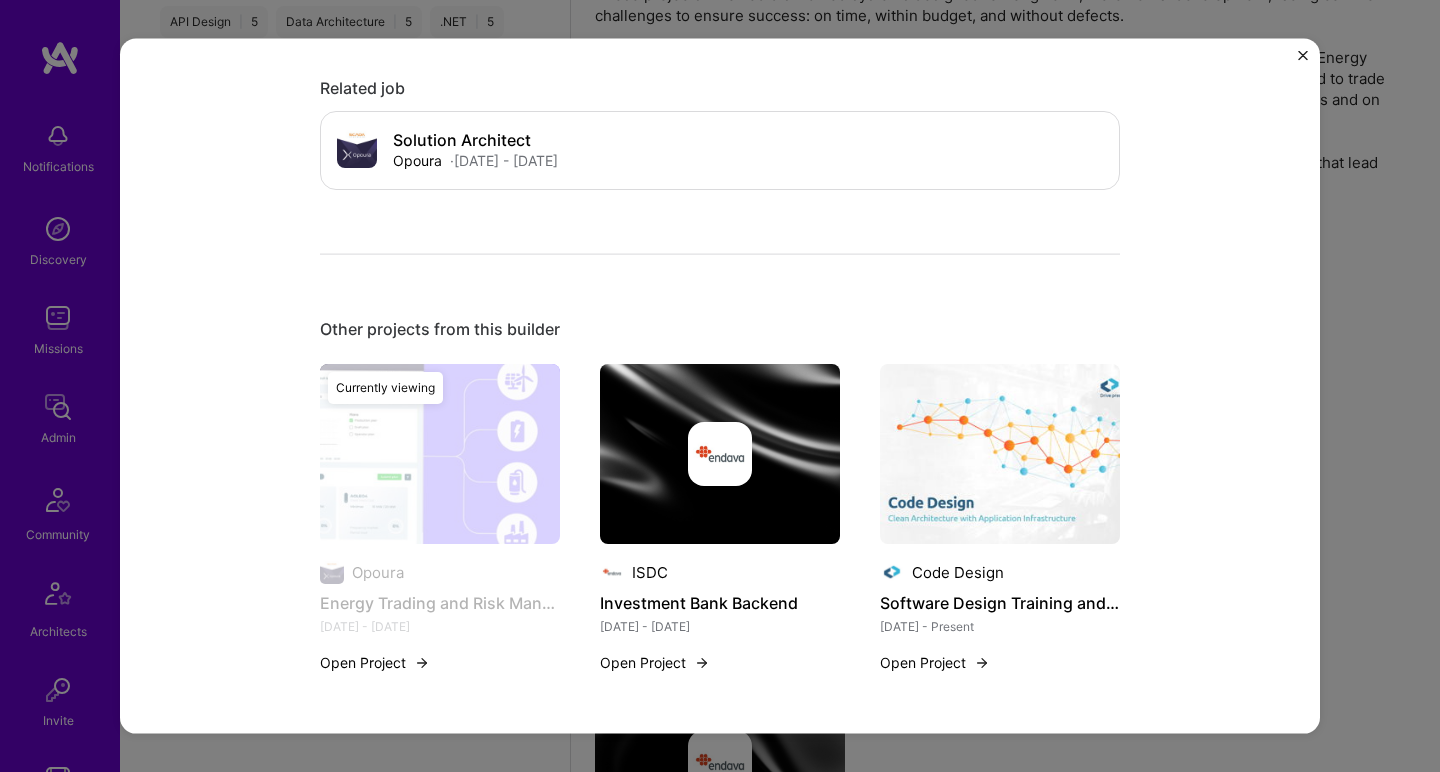click on "Energy Trading and Risk Management System   Opoura Enterprise Software, Energy Project link Role Solution Architect [DATE]  -   [DATE] Skills used .NET API Design API Integration Azure C# Design Systems DevOps Process Design RabbitMQ SQL Systems Architecture Team Leadership Experience I was involved from inception to launch (0  ->  1) Energy Trading System for Nordics, Europe, and US Markets Led the architecture and design of a system enabling Balance Responsible Parties to trade ancillary services with TSOs and power on the PowerExchange. Key Challenges Ensure reliable, resilient communication with external systems (TSOs, Power Exchange) over minutes-to-hours. Solved by implementing a custom Long-Running Workflow Engine on a Messaging Framework using RabbitMQ. Another challenge was to prevent data loss. This was addressed by favoring consistency over availability and using redundant storage in queues and databases. The system was built for security, resilience, cloud/on-prem, and SaaS/standalone modes." at bounding box center [720, 386] 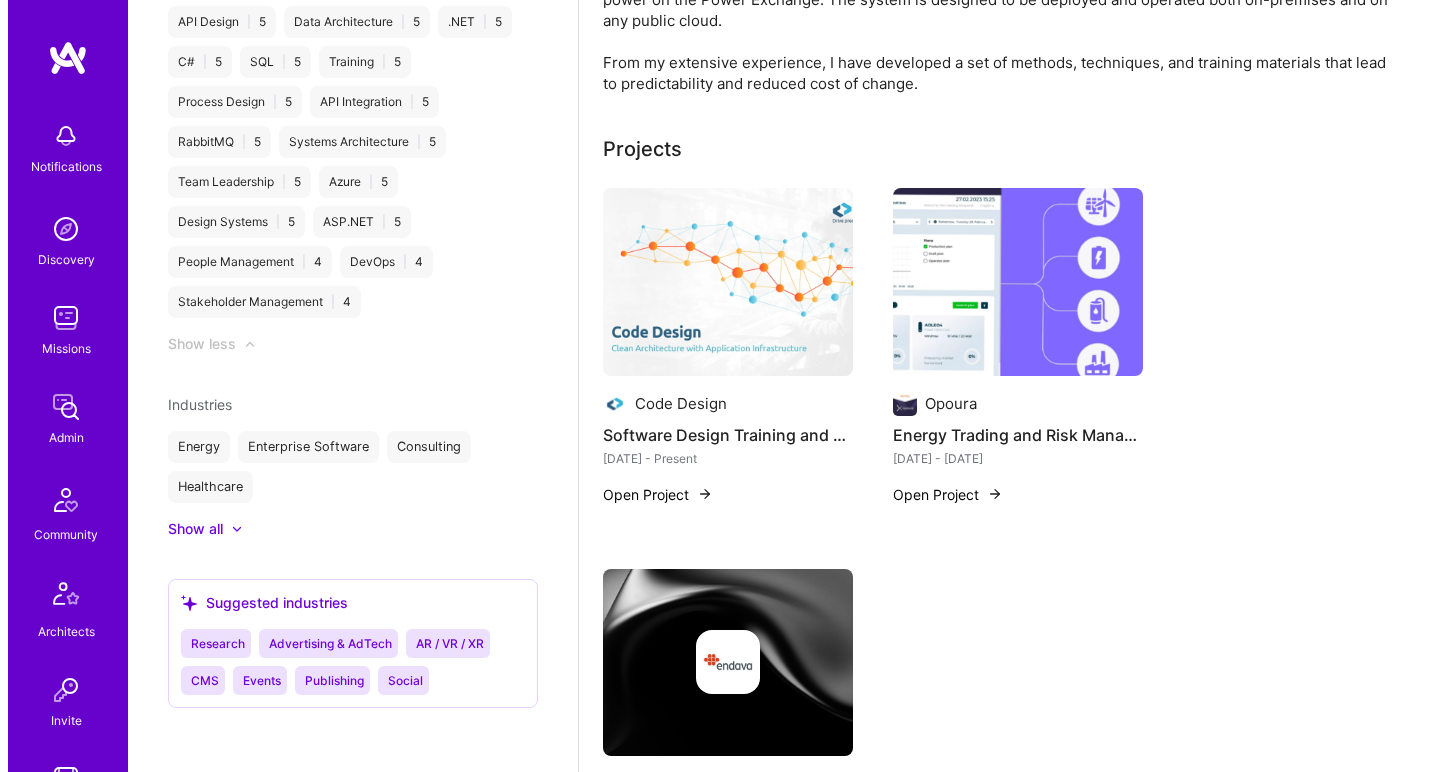 scroll, scrollTop: 136, scrollLeft: 0, axis: vertical 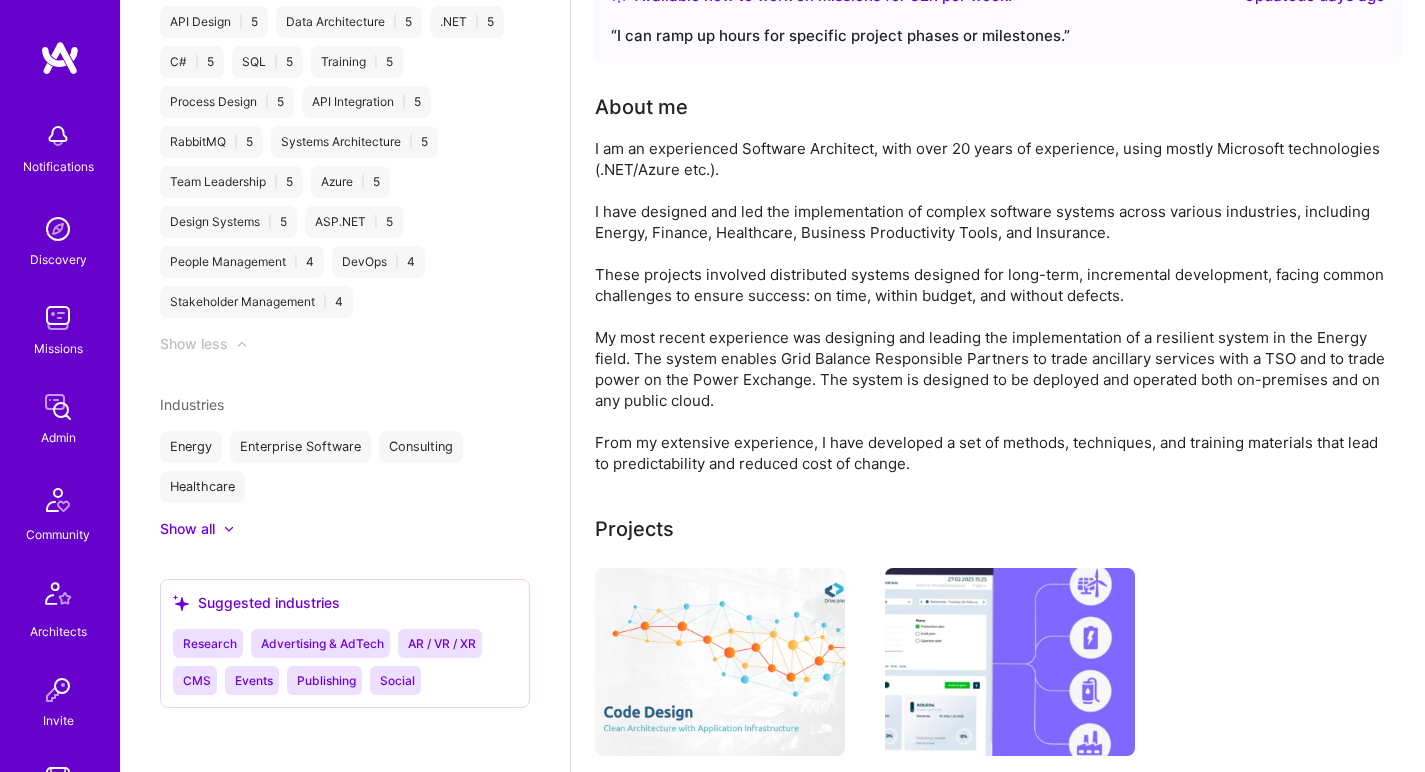 click on "Available now to work on missions   for   32 h per week . Updated  [TIME_AGO] “ I can ramp up hours for specific project phases or milestones. ” About me Projects Code Design Software Design Training and Consultancy [DATE] - Present Open Project   Opoura Energy Trading and Risk Management System [DATE] - [DATE] Open Project   ISDC Investment Bank Backend [DATE] - [DATE] Open Project   Jobs Solution Architect Opoura · [DATE] - [DATE] Overview Architected and designed an Energy Trading System which will operate in the Nordics, Europe, and US markets. The system enables grid Balance Responsible Parties to trade ancillary services with the Transmission System Operator of a given country and trade power on the Power Exchange. A greenfield project where I worked closely with the Product Manager and the Development Team to define the solution and the architecture. Took the design lead, technology lead and influenced the development process. Read more 5   skills 1   related project InfiniSwiss · 6" at bounding box center (998, 1610) 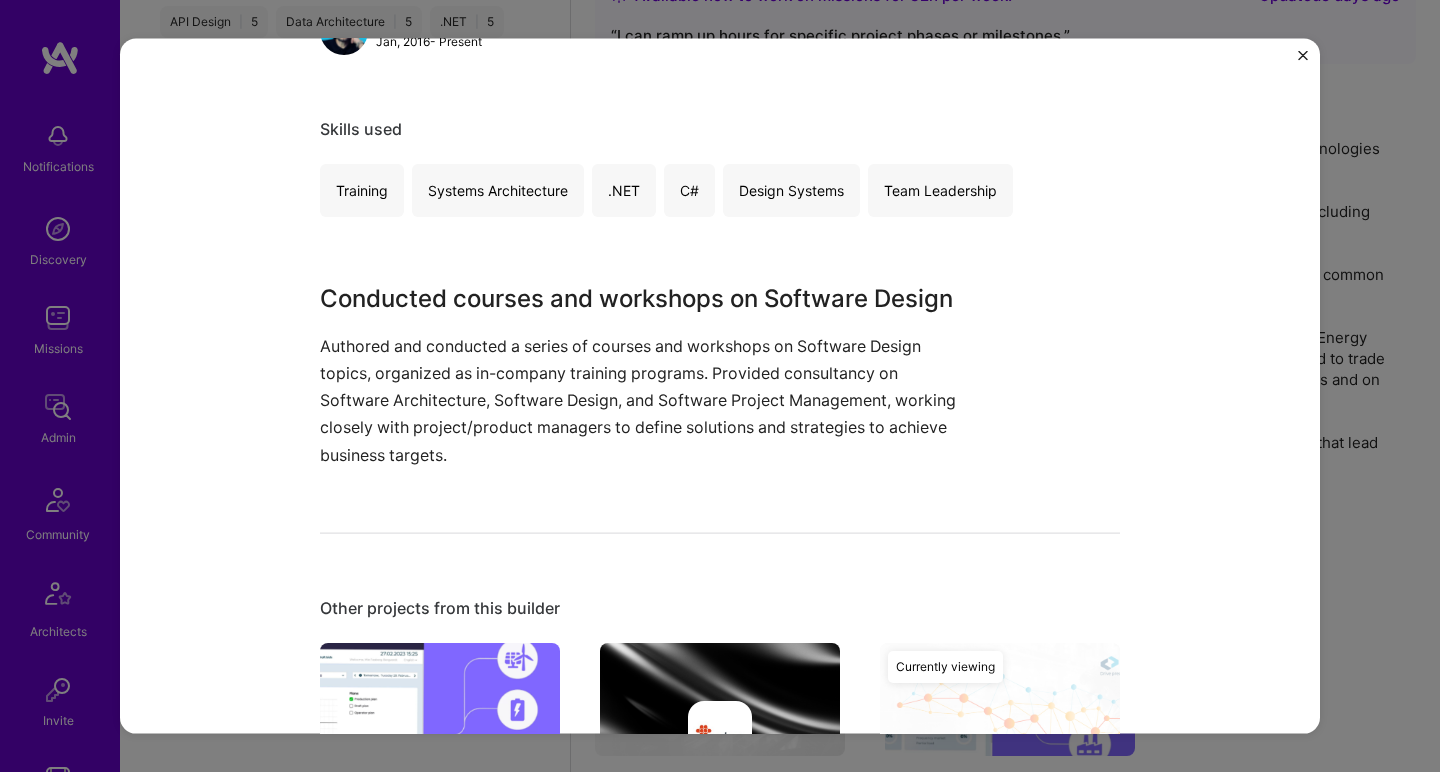 scroll, scrollTop: 1247, scrollLeft: 0, axis: vertical 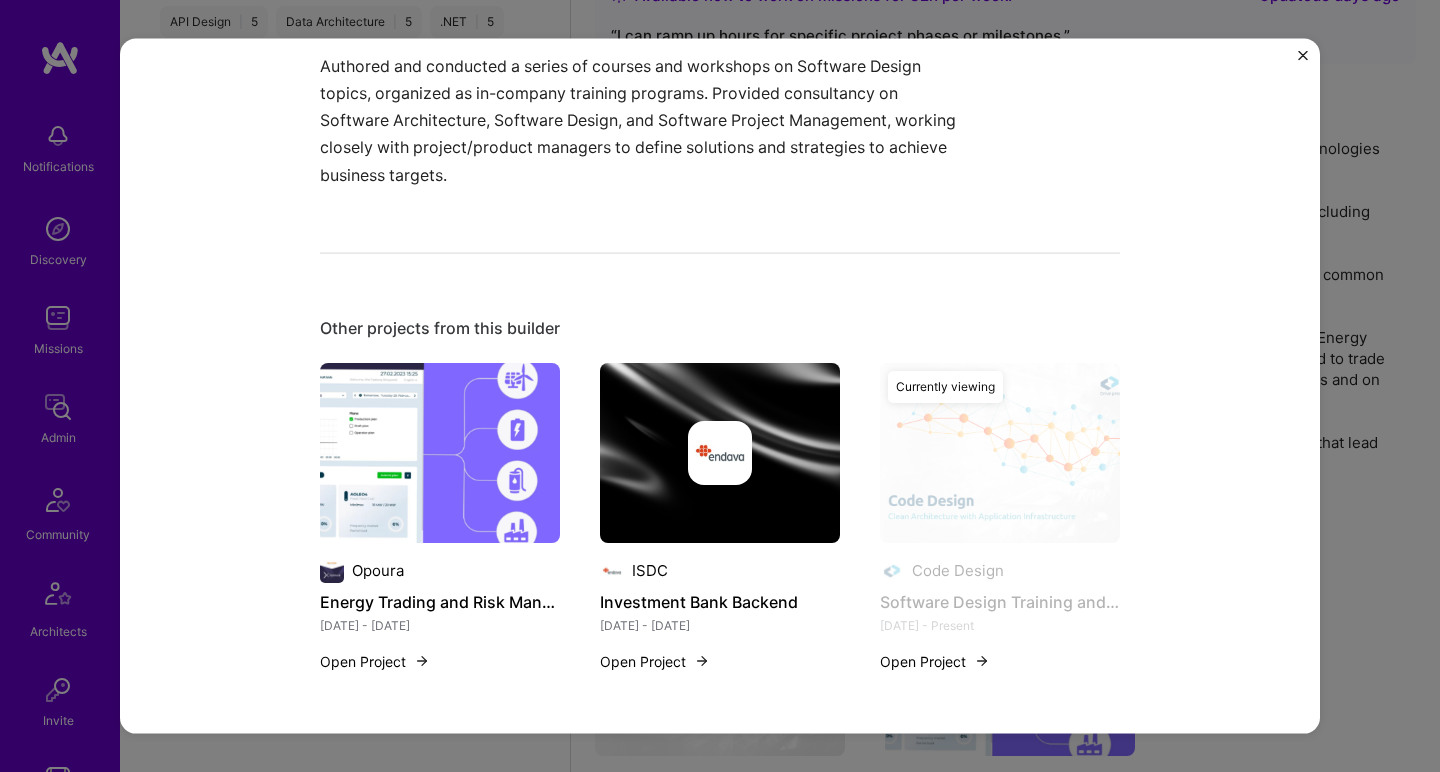 click on "ISDC" at bounding box center [650, 570] 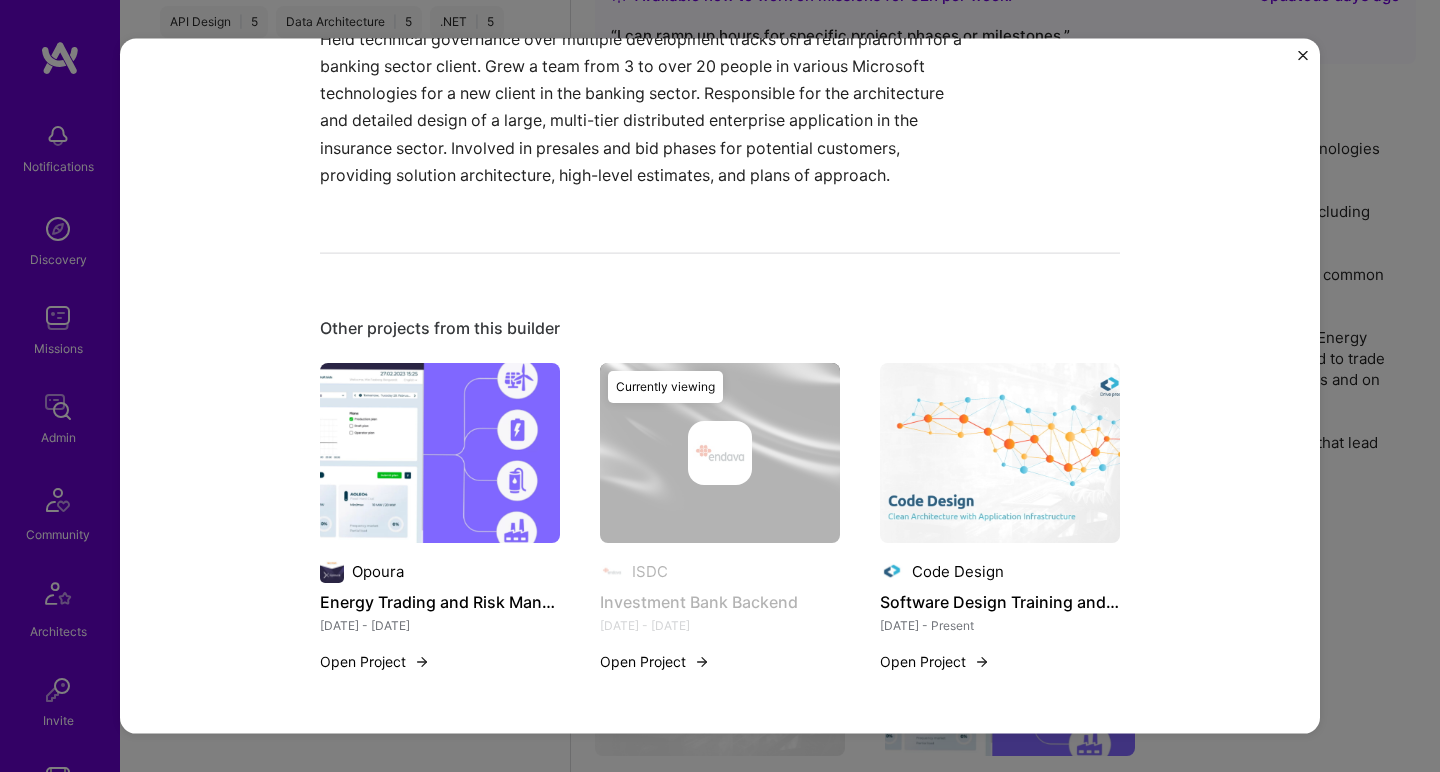 scroll, scrollTop: 801, scrollLeft: 0, axis: vertical 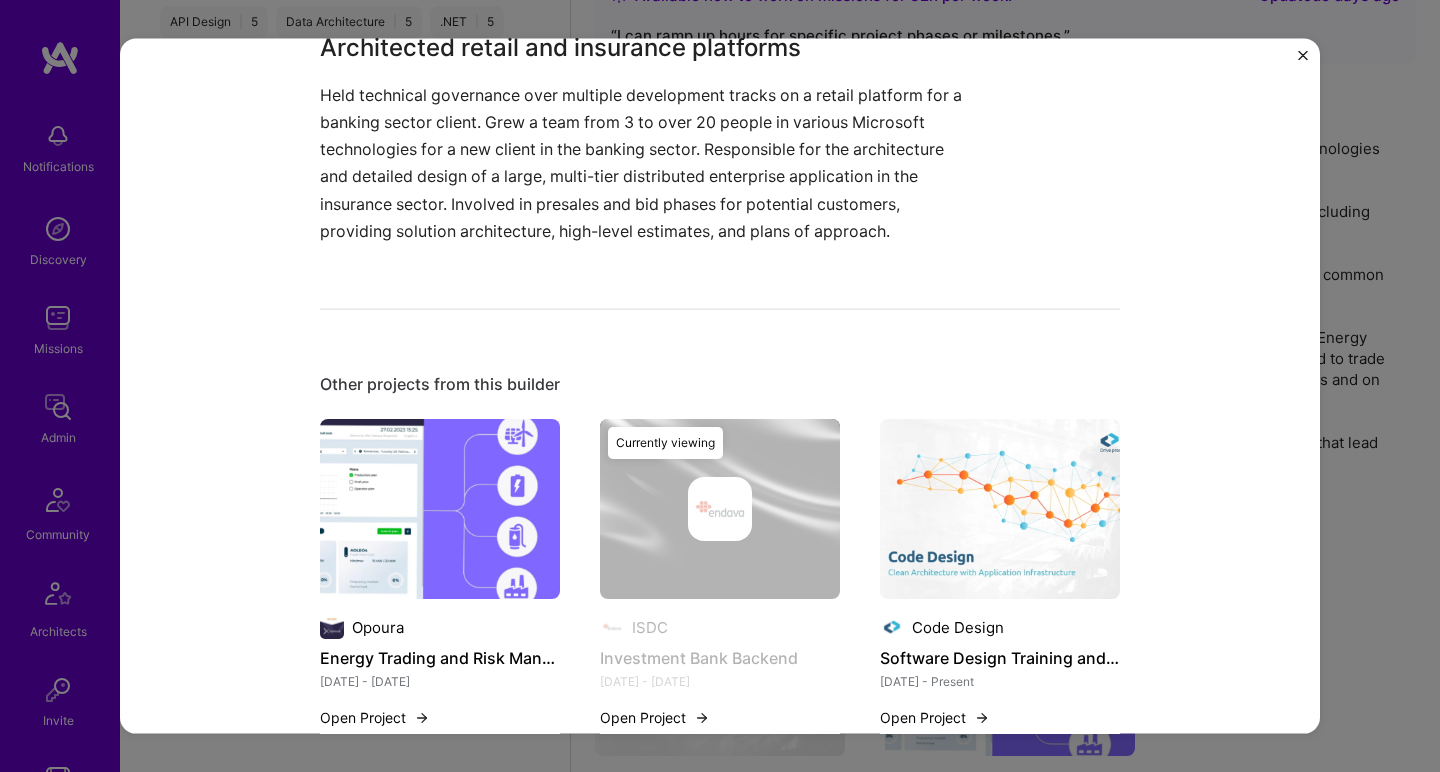 click at bounding box center [440, 509] 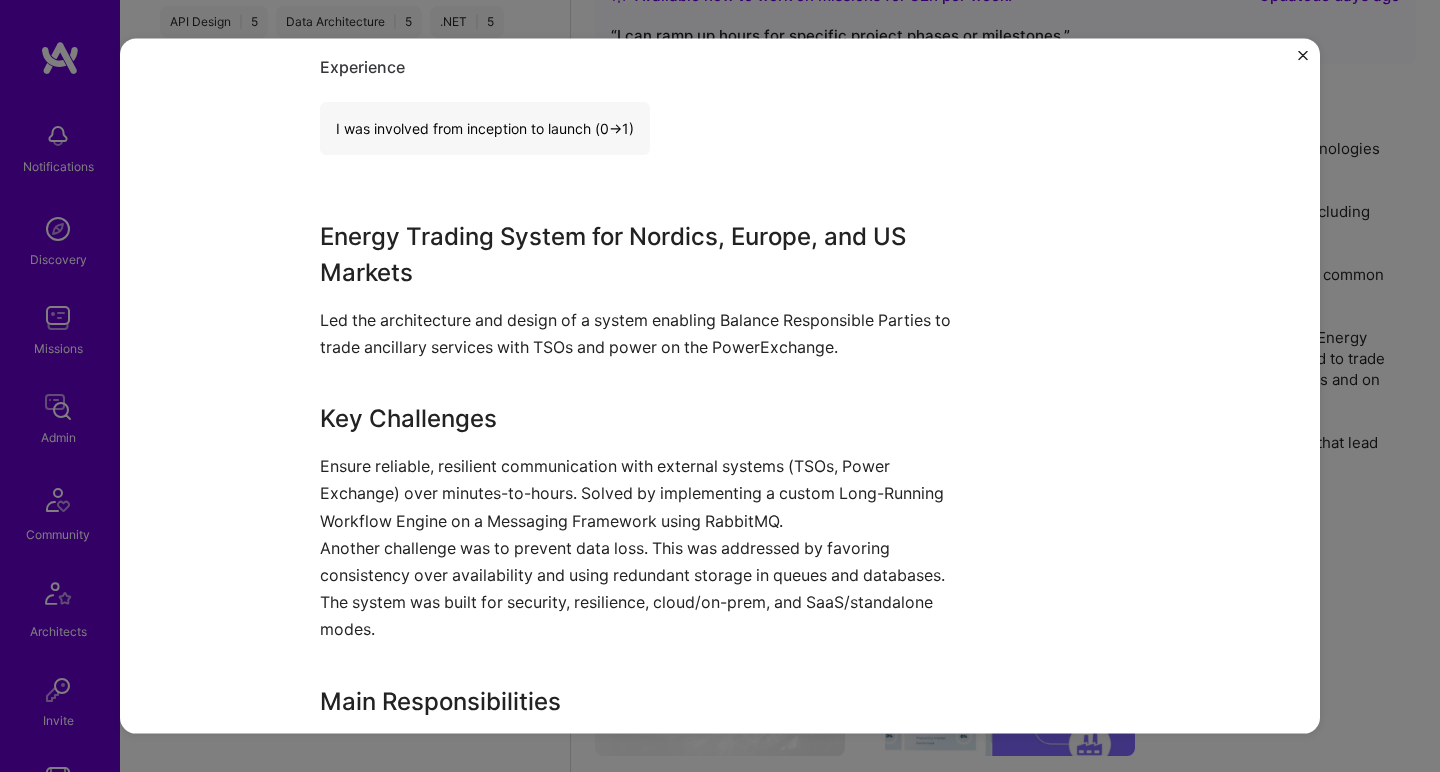 scroll, scrollTop: 1592, scrollLeft: 0, axis: vertical 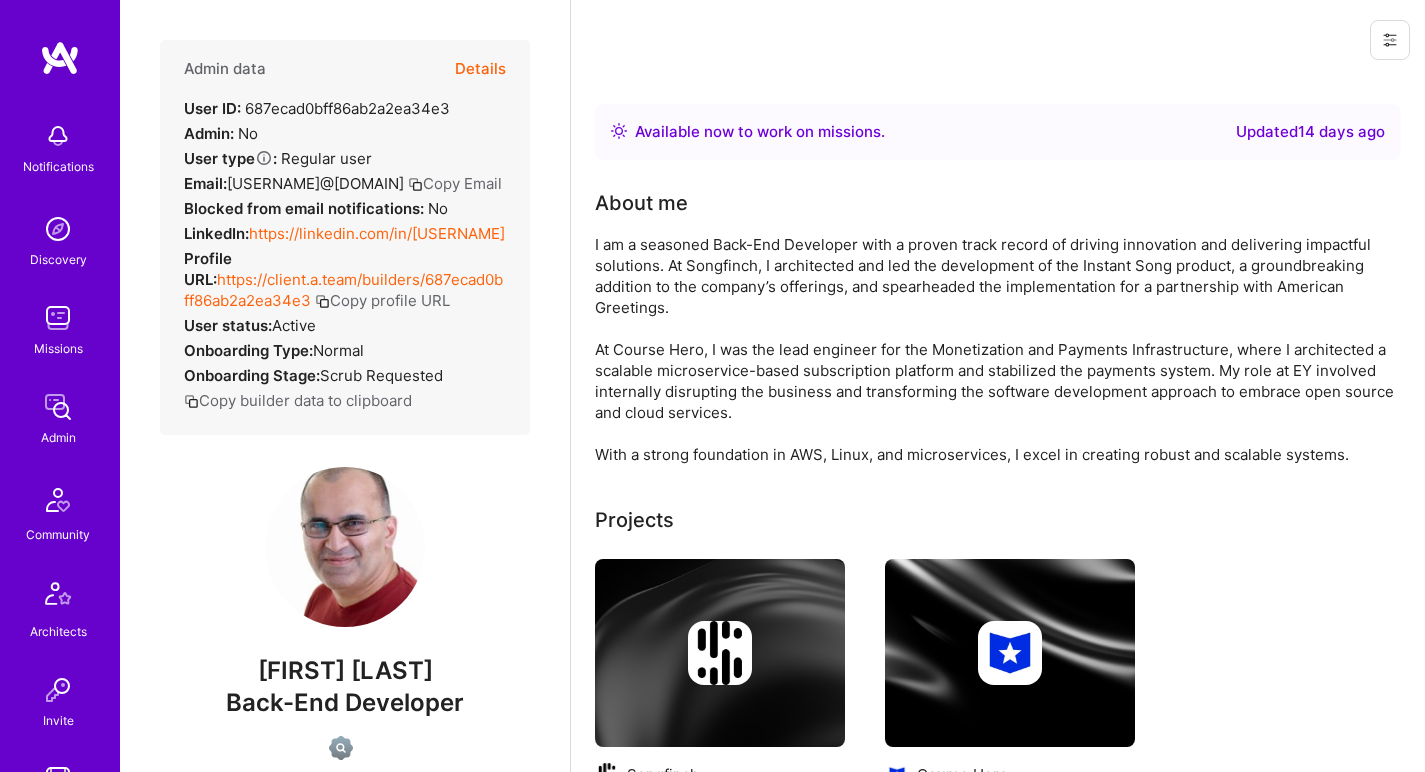 click on "https://linkedin.com/in/venkatraghavans" at bounding box center [377, 233] 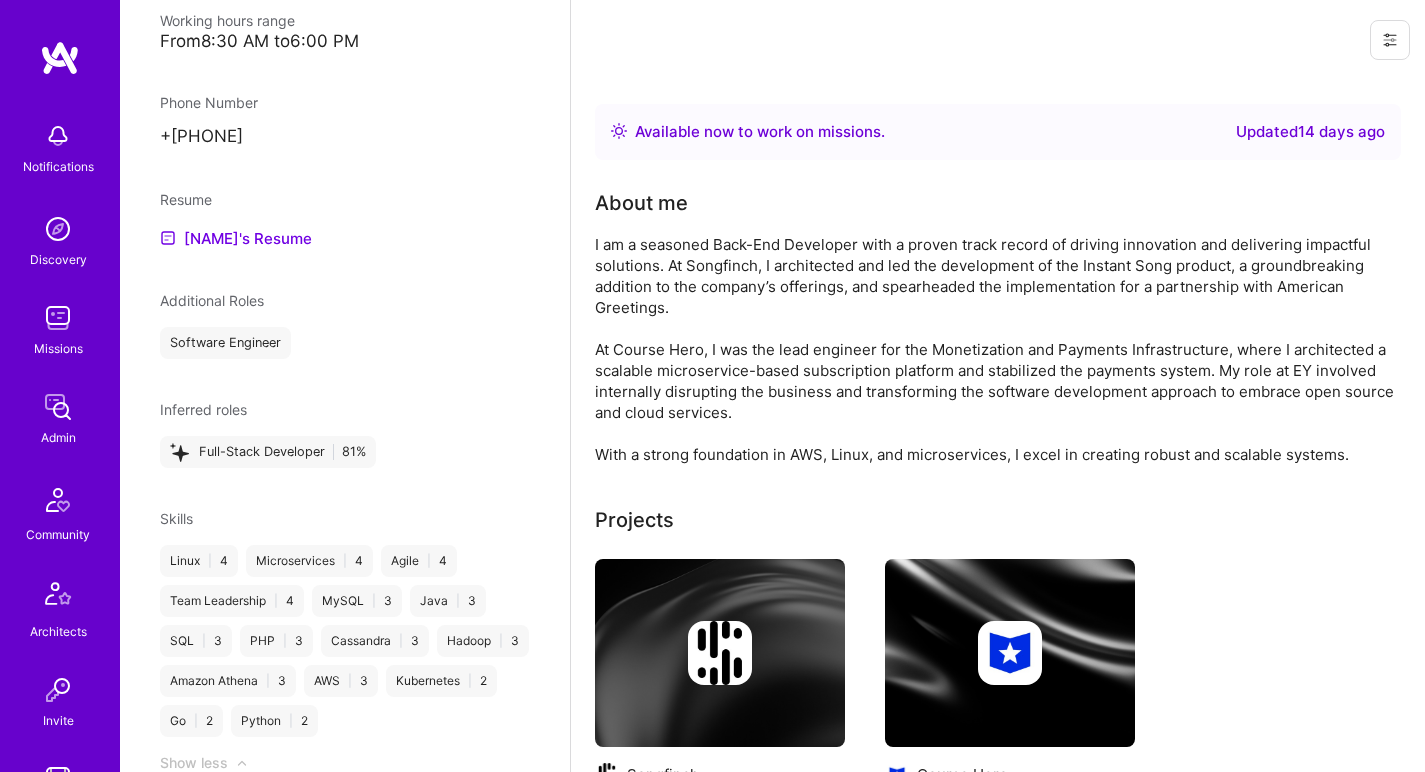 scroll, scrollTop: 1100, scrollLeft: 0, axis: vertical 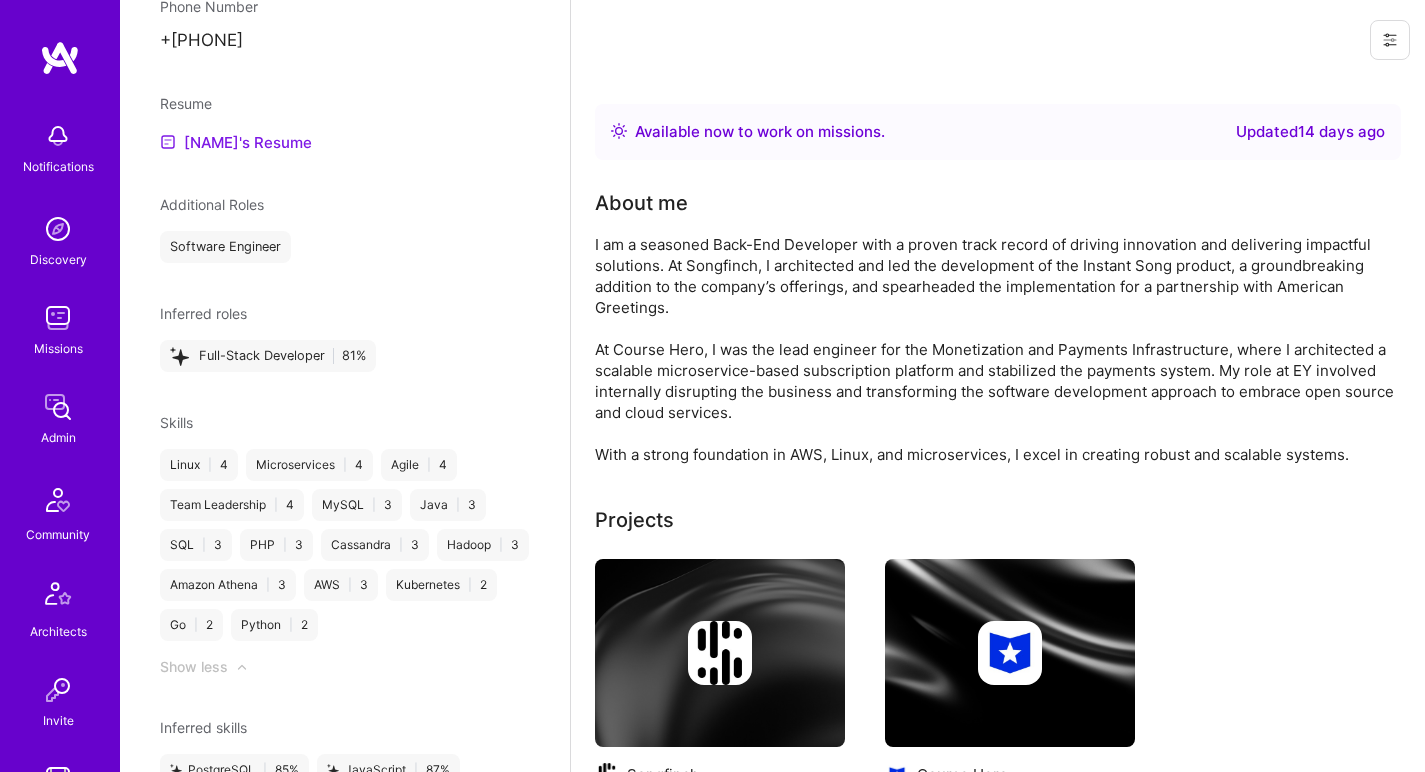 click on "Venkat Raghavan's Resume" at bounding box center (236, 142) 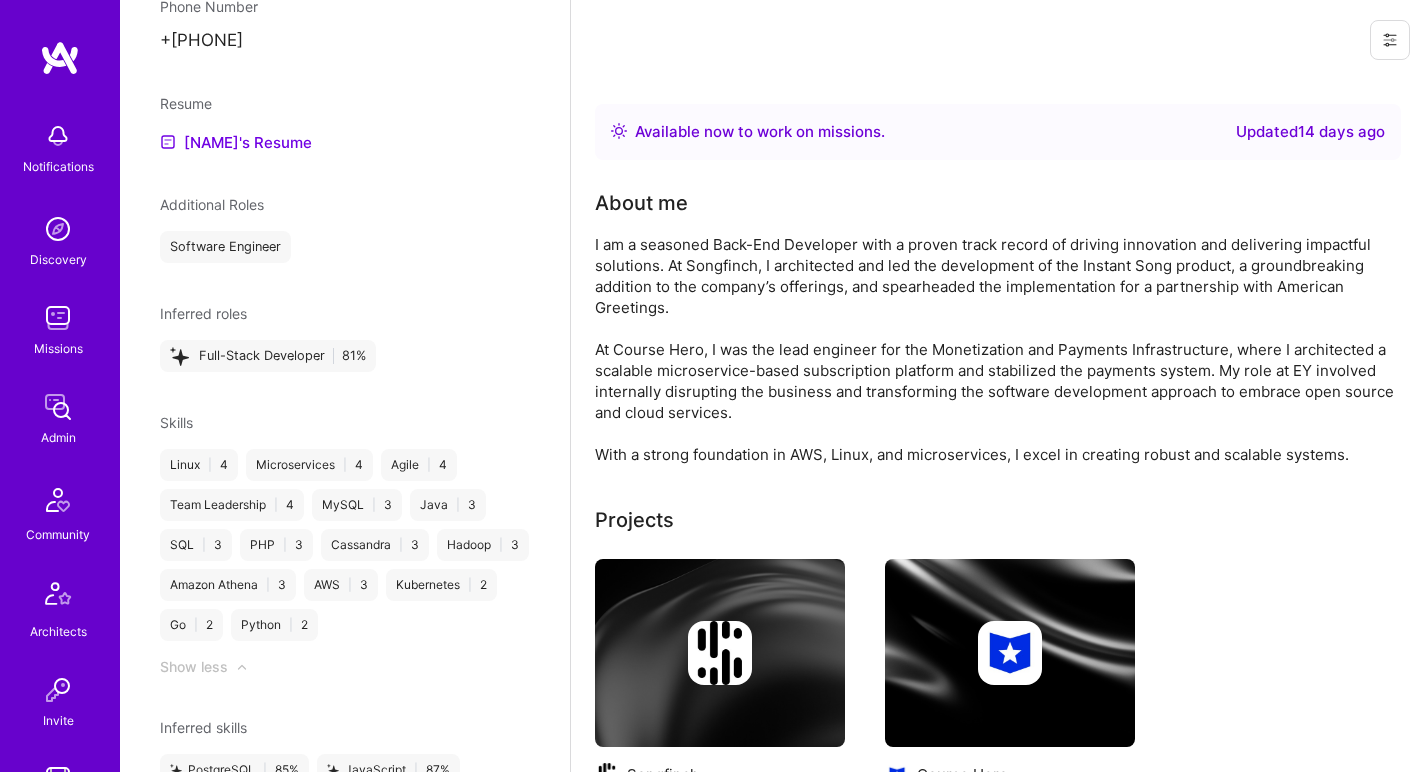 click on "I am a seasoned Back-End Developer with a proven track record of driving innovation and delivering impactful solutions. At Songfinch, I architected and led the development of the Instant Song product, a groundbreaking addition to the company’s offerings, and spearheaded the implementation for a partnership with American Greetings.
At Course Hero, I was the lead engineer for the Monetization and Payments Infrastructure, where I architected a scalable microservice-based subscription platform and stabilized the payments system. My role at EY involved internally disrupting the business and transforming the software development approach to embrace open source and cloud services.
With a strong foundation in AWS, Linux, and microservices, I excel in creating robust and scalable systems." at bounding box center (995, 349) 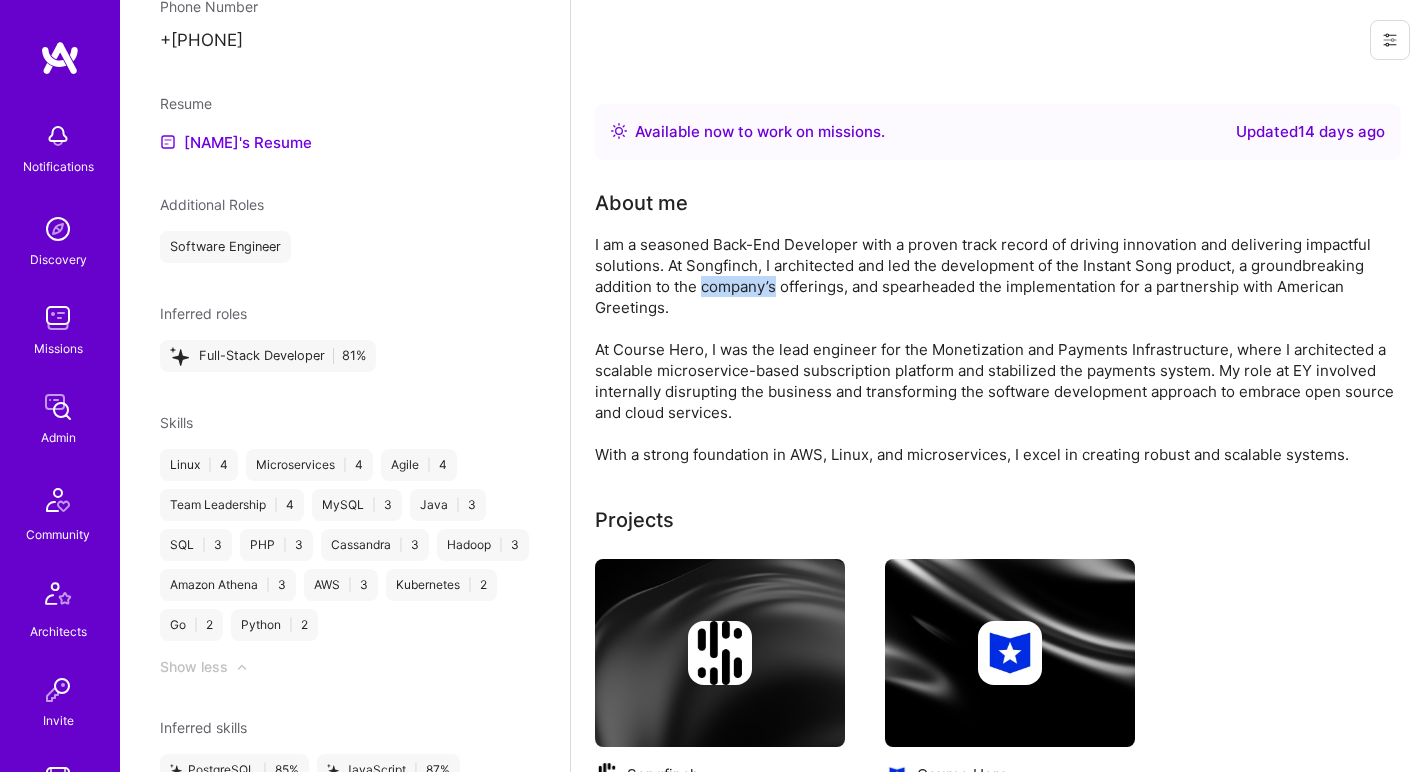 click on "I am a seasoned Back-End Developer with a proven track record of driving innovation and delivering impactful solutions. At Songfinch, I architected and led the development of the Instant Song product, a groundbreaking addition to the company’s offerings, and spearheaded the implementation for a partnership with American Greetings.
At Course Hero, I was the lead engineer for the Monetization and Payments Infrastructure, where I architected a scalable microservice-based subscription platform and stabilized the payments system. My role at EY involved internally disrupting the business and transforming the software development approach to embrace open source and cloud services.
With a strong foundation in AWS, Linux, and microservices, I excel in creating robust and scalable systems." at bounding box center (995, 349) 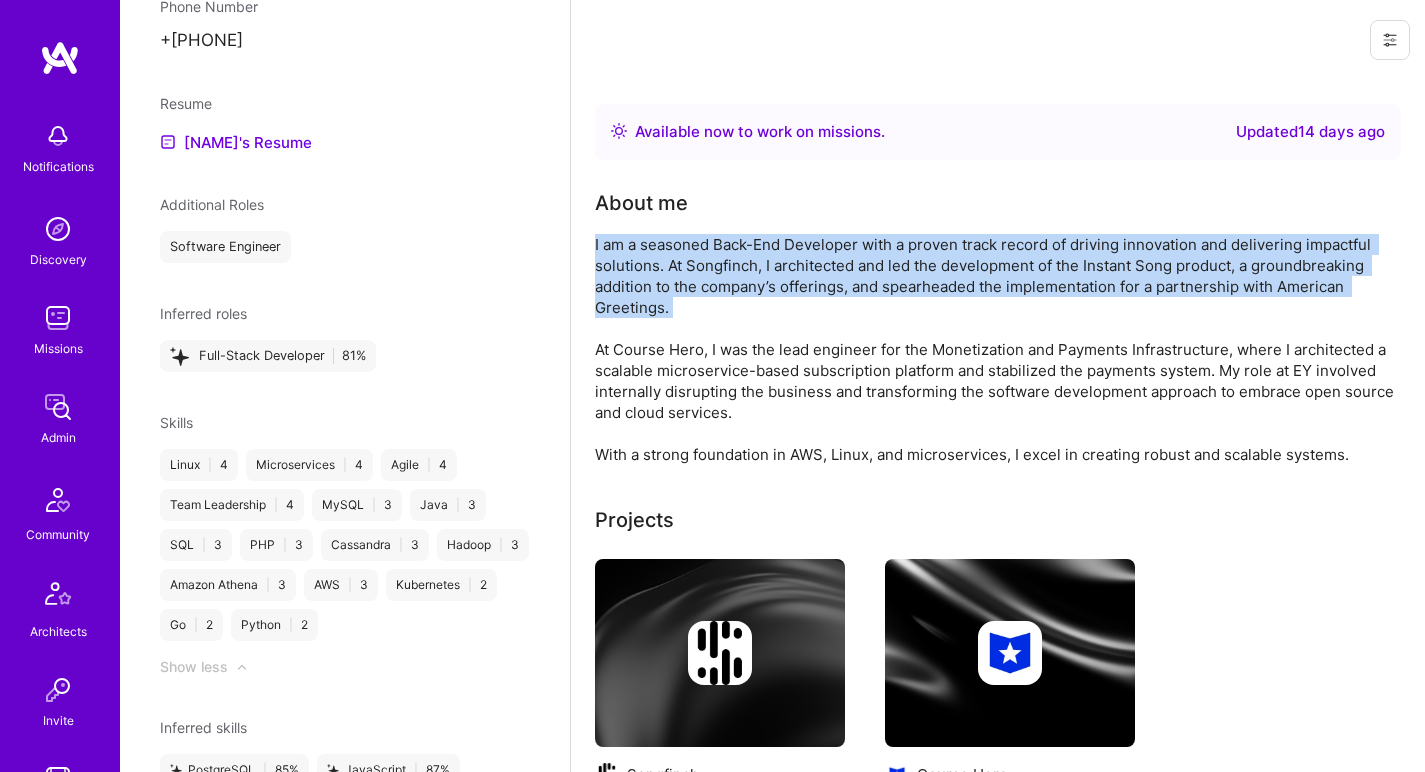 click on "I am a seasoned Back-End Developer with a proven track record of driving innovation and delivering impactful solutions. At Songfinch, I architected and led the development of the Instant Song product, a groundbreaking addition to the company’s offerings, and spearheaded the implementation for a partnership with American Greetings.
At Course Hero, I was the lead engineer for the Monetization and Payments Infrastructure, where I architected a scalable microservice-based subscription platform and stabilized the payments system. My role at EY involved internally disrupting the business and transforming the software development approach to embrace open source and cloud services.
With a strong foundation in AWS, Linux, and microservices, I excel in creating robust and scalable systems." at bounding box center [995, 349] 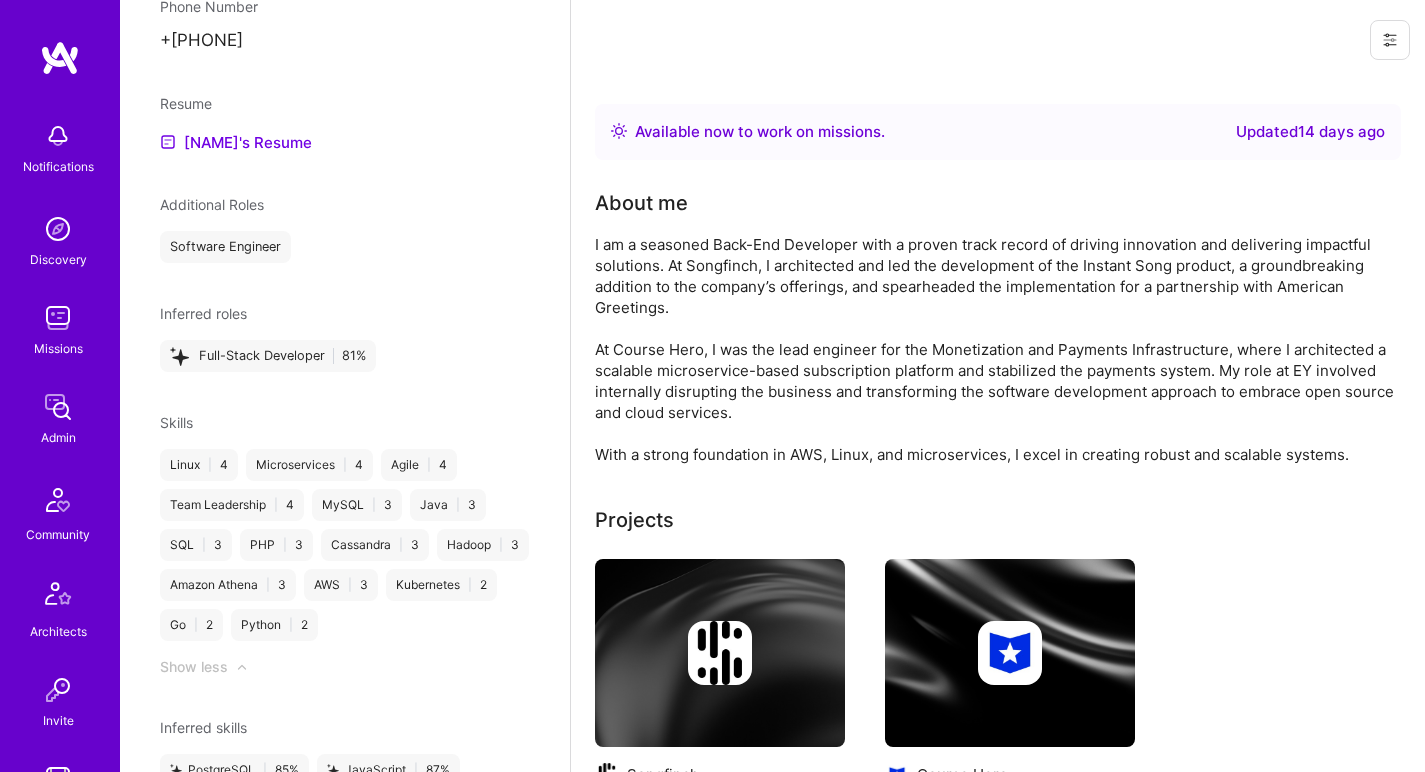click on "I am a seasoned Back-End Developer with a proven track record of driving innovation and delivering impactful solutions. At Songfinch, I architected and led the development of the Instant Song product, a groundbreaking addition to the company’s offerings, and spearheaded the implementation for a partnership with American Greetings.
At Course Hero, I was the lead engineer for the Monetization and Payments Infrastructure, where I architected a scalable microservice-based subscription platform and stabilized the payments system. My role at EY involved internally disrupting the business and transforming the software development approach to embrace open source and cloud services.
With a strong foundation in AWS, Linux, and microservices, I excel in creating robust and scalable systems." at bounding box center [995, 349] 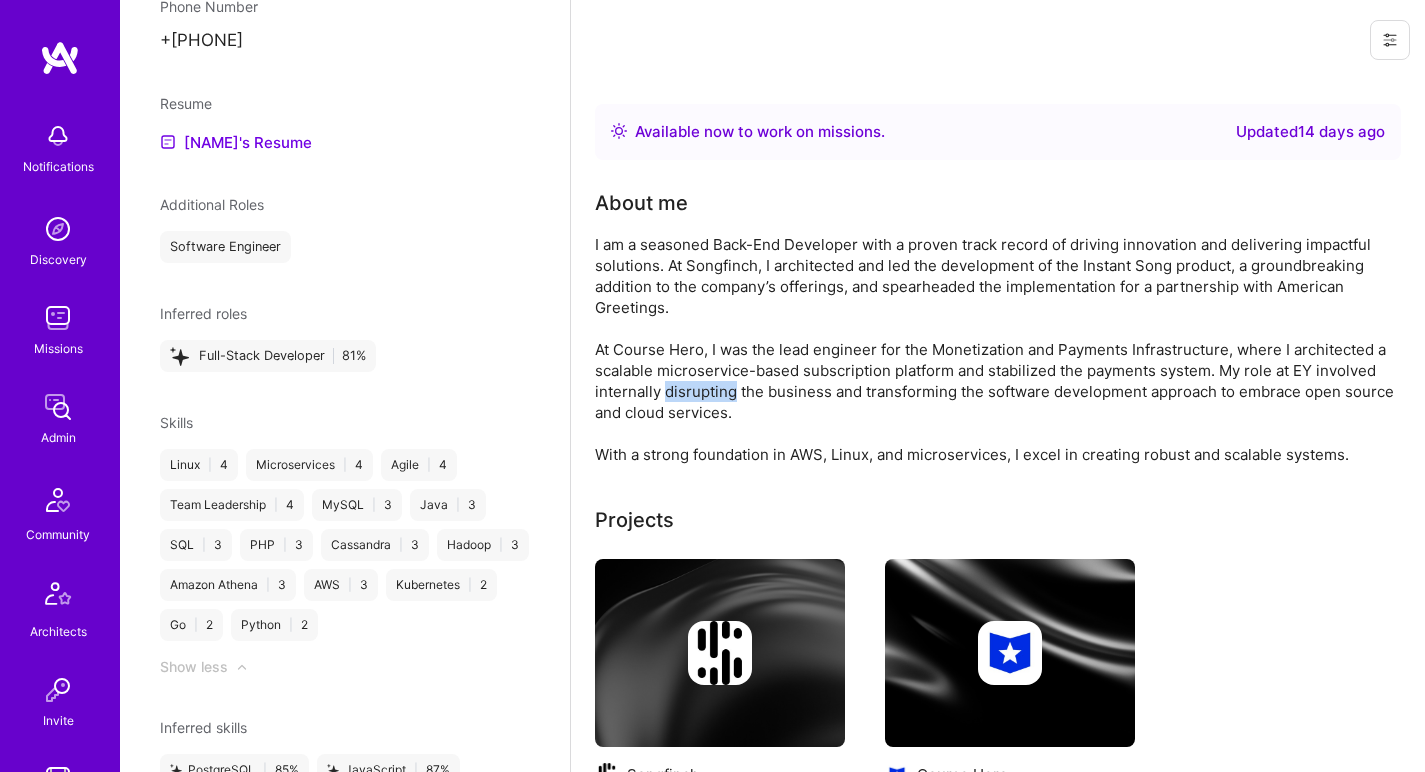 click on "I am a seasoned Back-End Developer with a proven track record of driving innovation and delivering impactful solutions. At Songfinch, I architected and led the development of the Instant Song product, a groundbreaking addition to the company’s offerings, and spearheaded the implementation for a partnership with American Greetings.
At Course Hero, I was the lead engineer for the Monetization and Payments Infrastructure, where I architected a scalable microservice-based subscription platform and stabilized the payments system. My role at EY involved internally disrupting the business and transforming the software development approach to embrace open source and cloud services.
With a strong foundation in AWS, Linux, and microservices, I excel in creating robust and scalable systems." at bounding box center (995, 349) 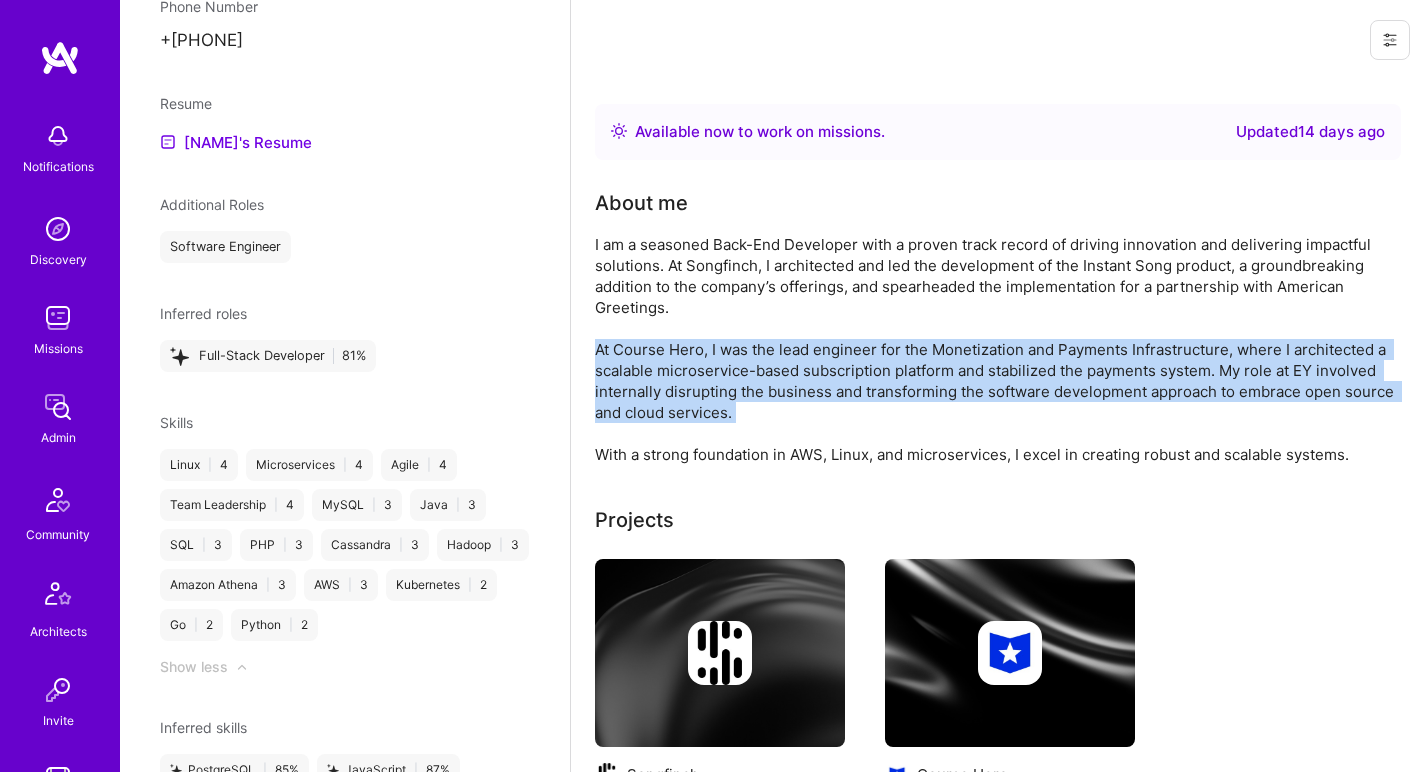 click on "I am a seasoned Back-End Developer with a proven track record of driving innovation and delivering impactful solutions. At Songfinch, I architected and led the development of the Instant Song product, a groundbreaking addition to the company’s offerings, and spearheaded the implementation for a partnership with American Greetings.
At Course Hero, I was the lead engineer for the Monetization and Payments Infrastructure, where I architected a scalable microservice-based subscription platform and stabilized the payments system. My role at EY involved internally disrupting the business and transforming the software development approach to embrace open source and cloud services.
With a strong foundation in AWS, Linux, and microservices, I excel in creating robust and scalable systems." at bounding box center (995, 349) 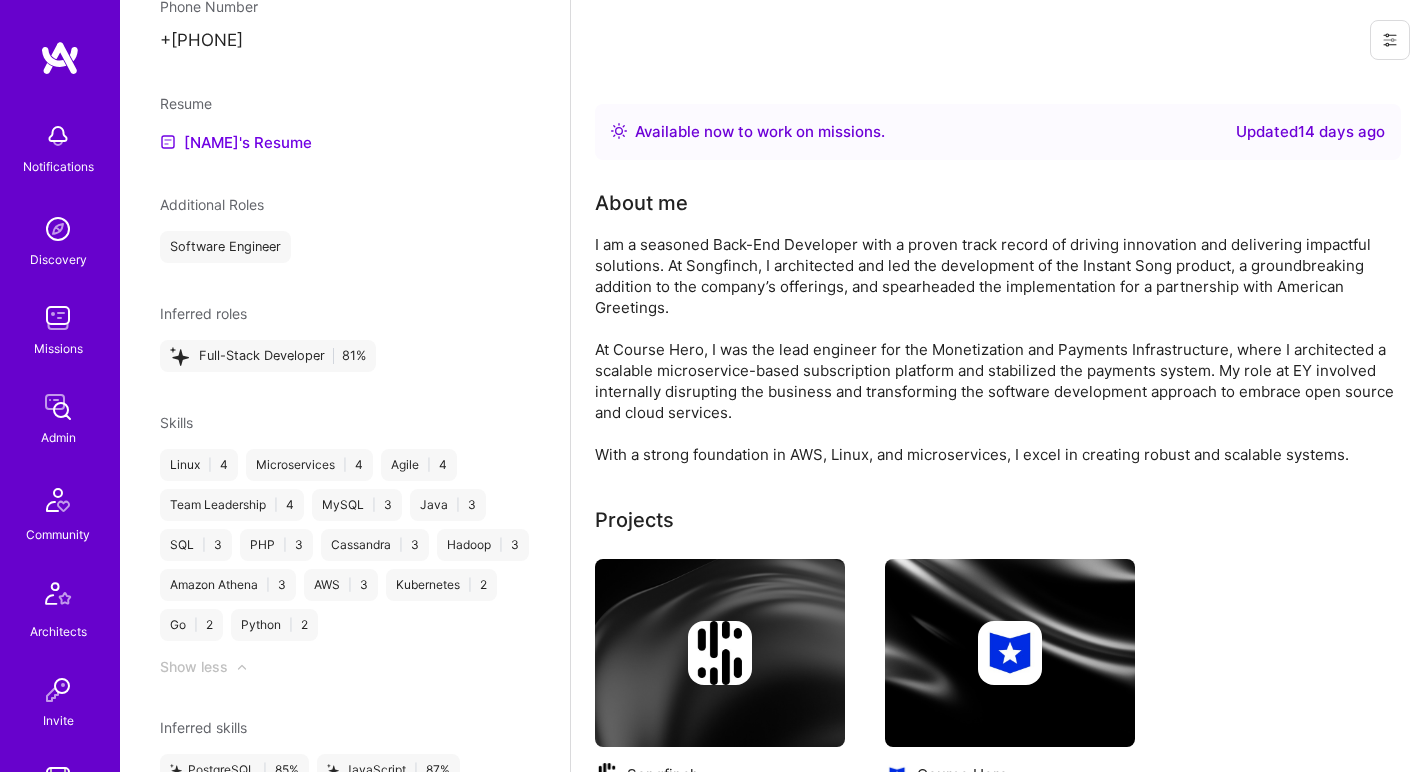 click on "I am a seasoned Back-End Developer with a proven track record of driving innovation and delivering impactful solutions. At Songfinch, I architected and led the development of the Instant Song product, a groundbreaking addition to the company’s offerings, and spearheaded the implementation for a partnership with American Greetings.
At Course Hero, I was the lead engineer for the Monetization and Payments Infrastructure, where I architected a scalable microservice-based subscription platform and stabilized the payments system. My role at EY involved internally disrupting the business and transforming the software development approach to embrace open source and cloud services.
With a strong foundation in AWS, Linux, and microservices, I excel in creating robust and scalable systems." at bounding box center [995, 349] 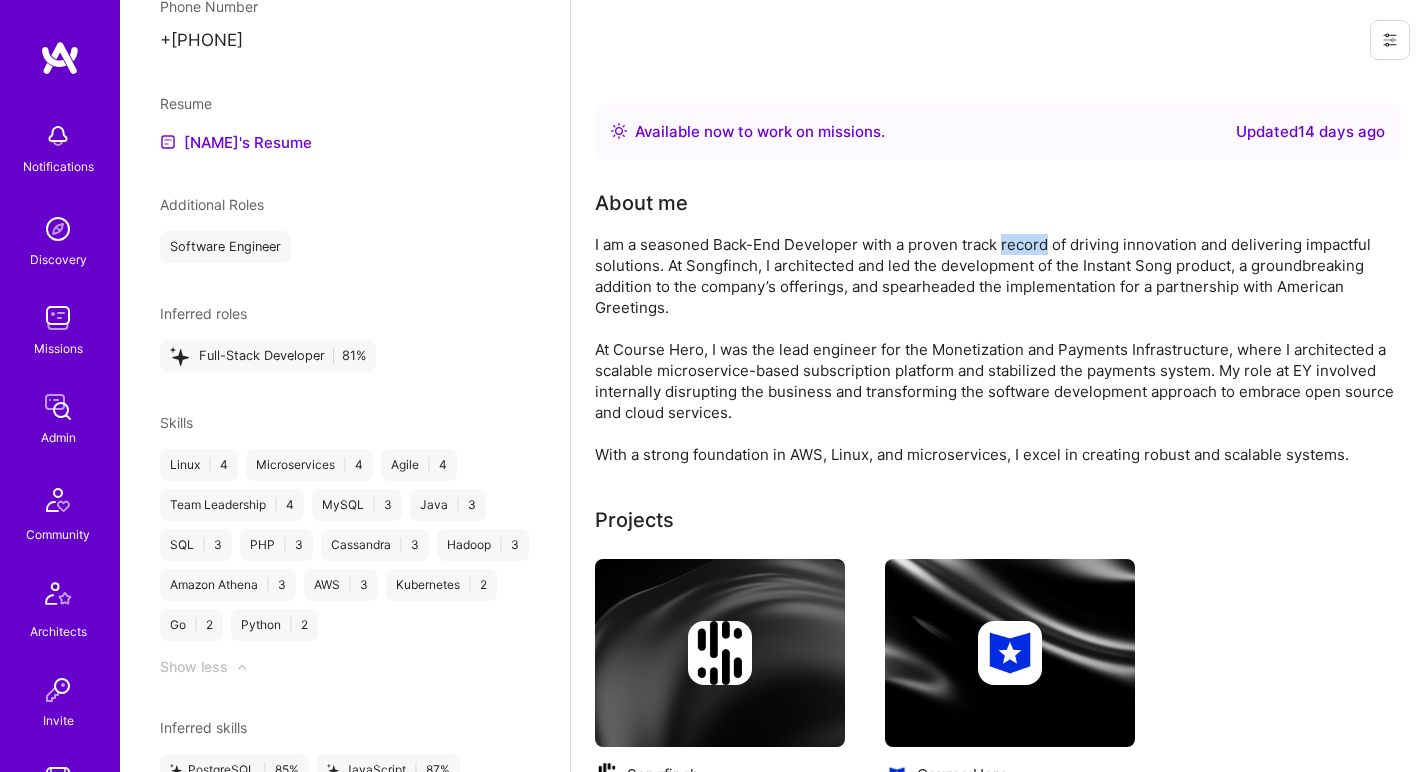 click on "I am a seasoned Back-End Developer with a proven track record of driving innovation and delivering impactful solutions. At Songfinch, I architected and led the development of the Instant Song product, a groundbreaking addition to the company’s offerings, and spearheaded the implementation for a partnership with American Greetings.
At Course Hero, I was the lead engineer for the Monetization and Payments Infrastructure, where I architected a scalable microservice-based subscription platform and stabilized the payments system. My role at EY involved internally disrupting the business and transforming the software development approach to embrace open source and cloud services.
With a strong foundation in AWS, Linux, and microservices, I excel in creating robust and scalable systems." at bounding box center [995, 349] 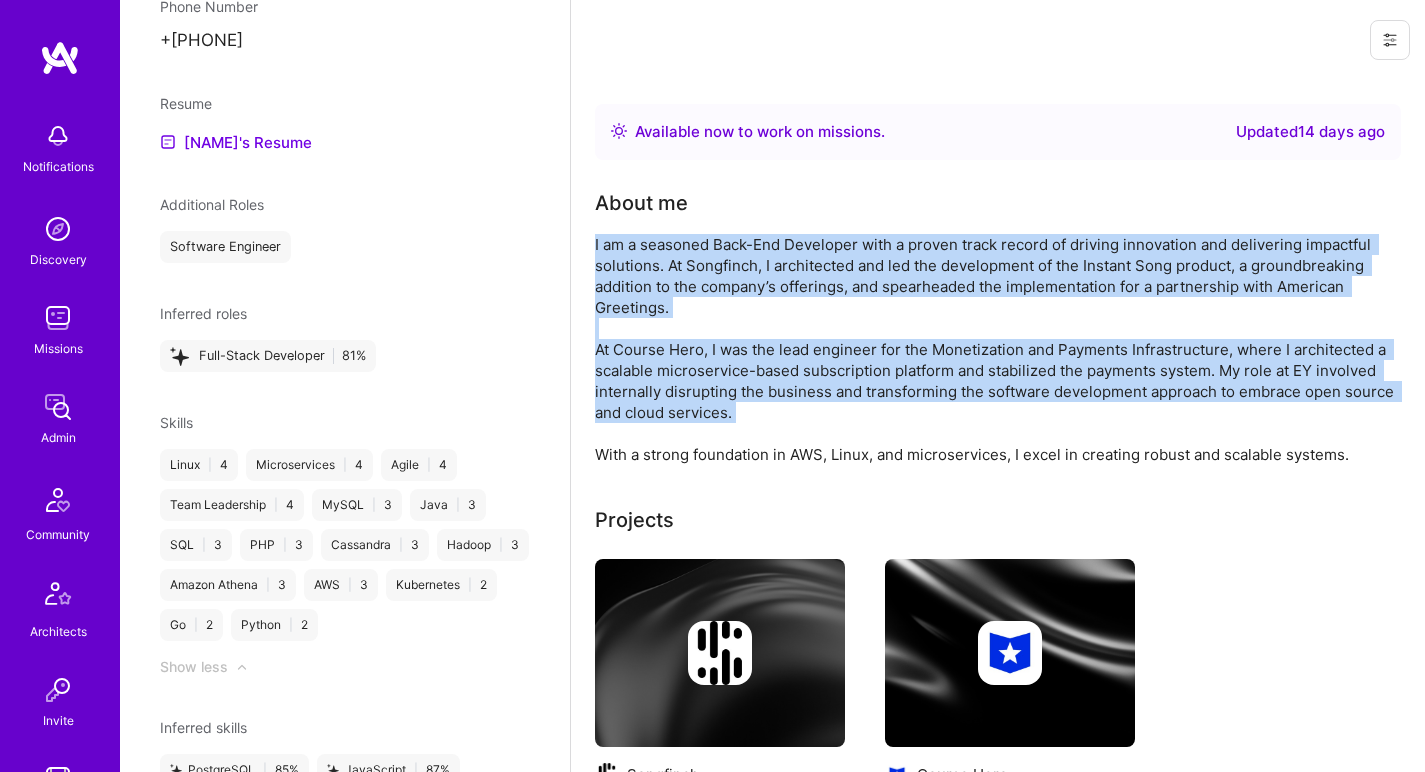 drag, startPoint x: 1015, startPoint y: 241, endPoint x: 870, endPoint y: 373, distance: 196.08417 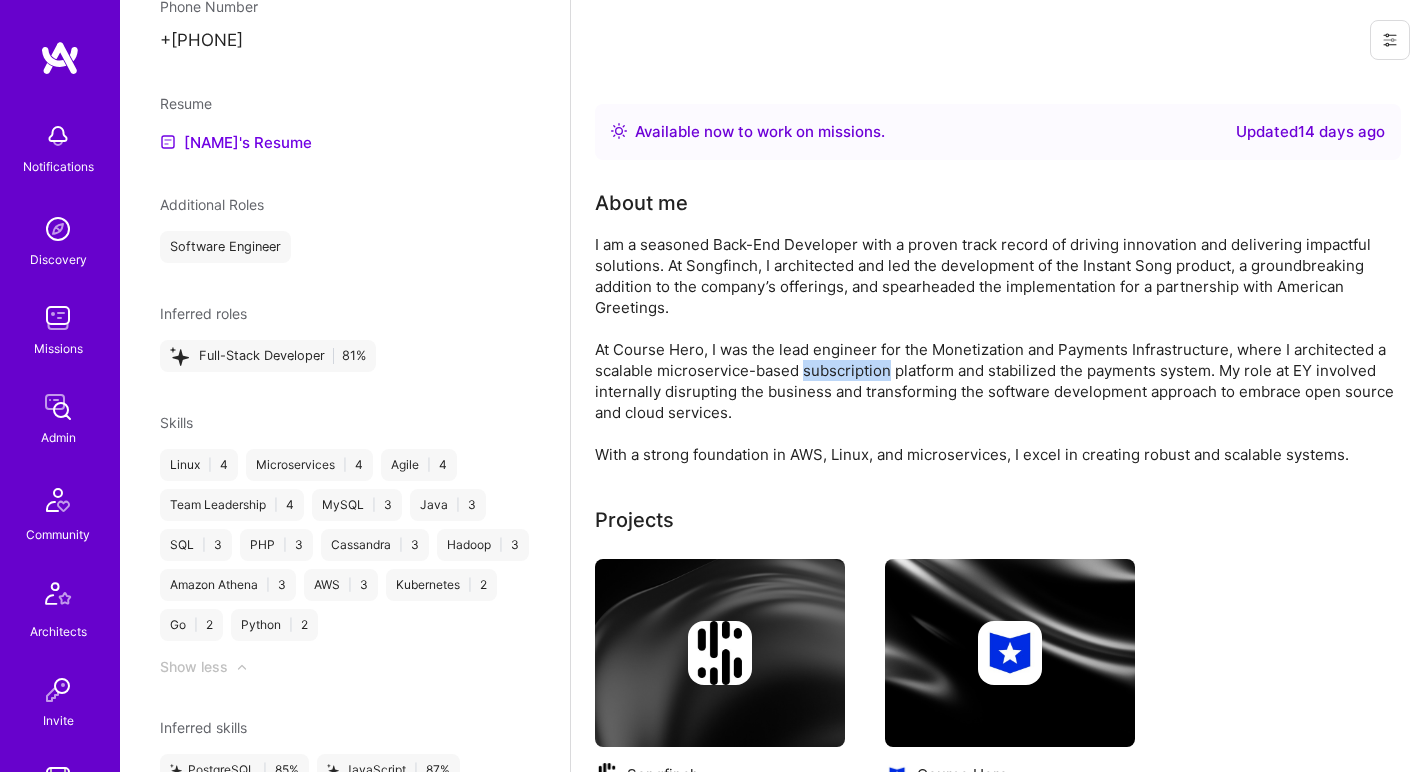 click on "I am a seasoned Back-End Developer with a proven track record of driving innovation and delivering impactful solutions. At Songfinch, I architected and led the development of the Instant Song product, a groundbreaking addition to the company’s offerings, and spearheaded the implementation for a partnership with American Greetings.
At Course Hero, I was the lead engineer for the Monetization and Payments Infrastructure, where I architected a scalable microservice-based subscription platform and stabilized the payments system. My role at EY involved internally disrupting the business and transforming the software development approach to embrace open source and cloud services.
With a strong foundation in AWS, Linux, and microservices, I excel in creating robust and scalable systems." at bounding box center [995, 349] 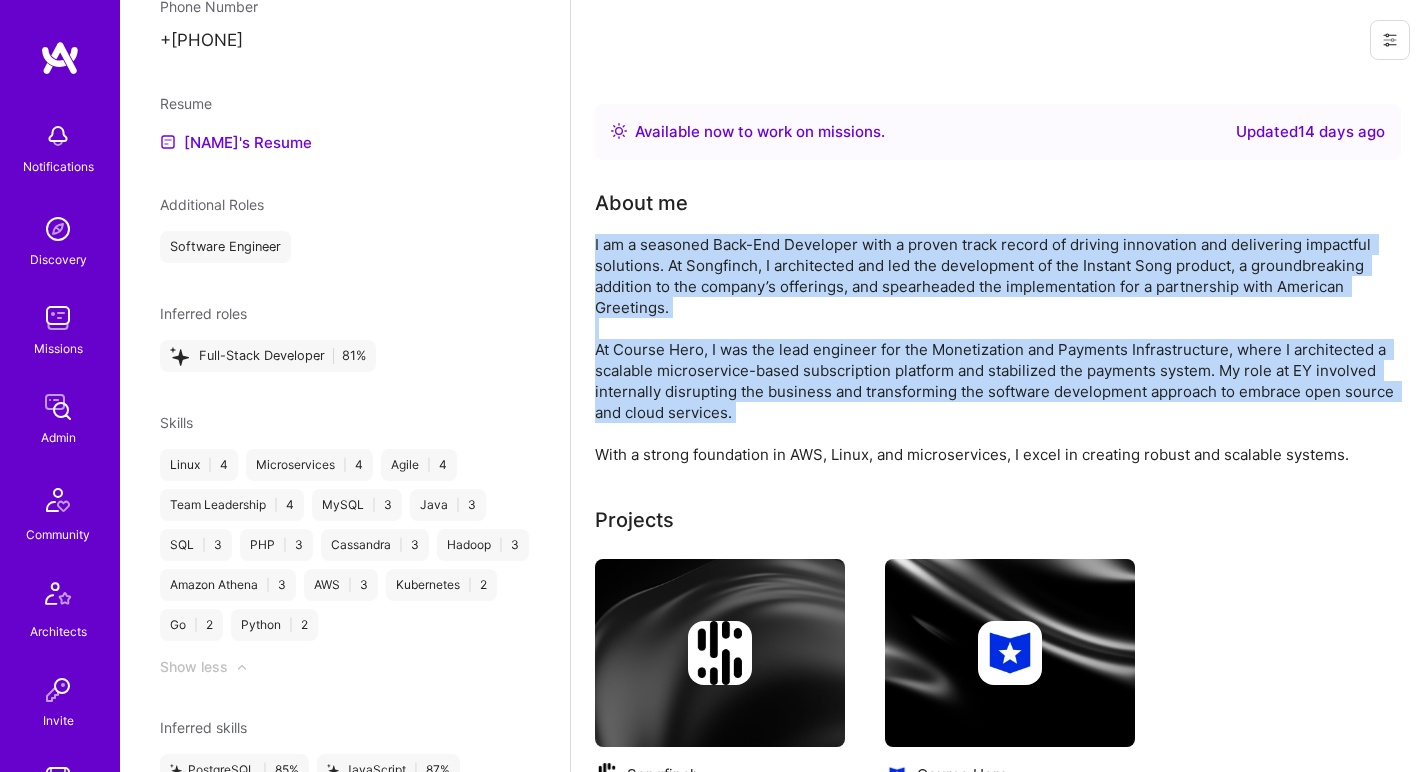 drag, startPoint x: 870, startPoint y: 373, endPoint x: 916, endPoint y: 272, distance: 110.98198 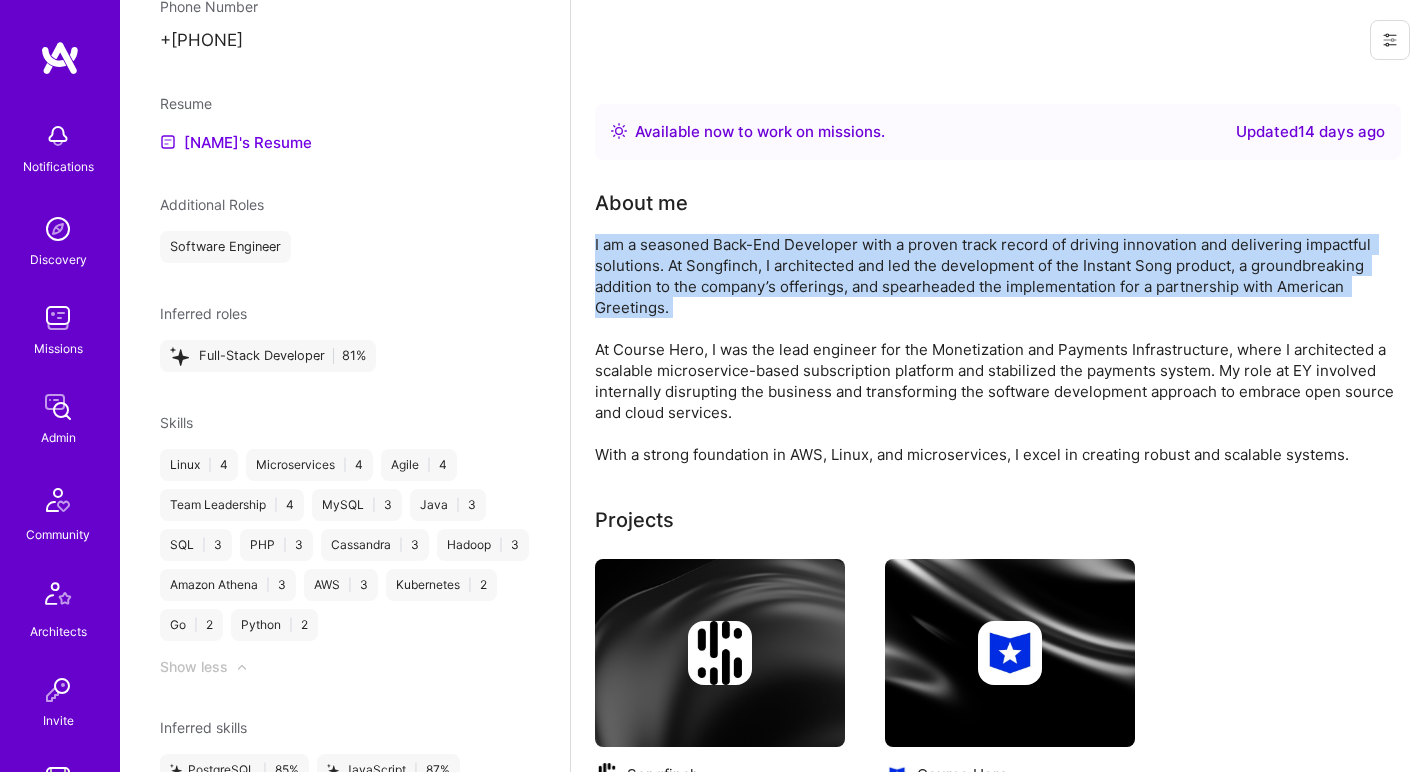 click on "I am a seasoned Back-End Developer with a proven track record of driving innovation and delivering impactful solutions. At Songfinch, I architected and led the development of the Instant Song product, a groundbreaking addition to the company’s offerings, and spearheaded the implementation for a partnership with American Greetings.
At Course Hero, I was the lead engineer for the Monetization and Payments Infrastructure, where I architected a scalable microservice-based subscription platform and stabilized the payments system. My role at EY involved internally disrupting the business and transforming the software development approach to embrace open source and cloud services.
With a strong foundation in AWS, Linux, and microservices, I excel in creating robust and scalable systems." at bounding box center (995, 349) 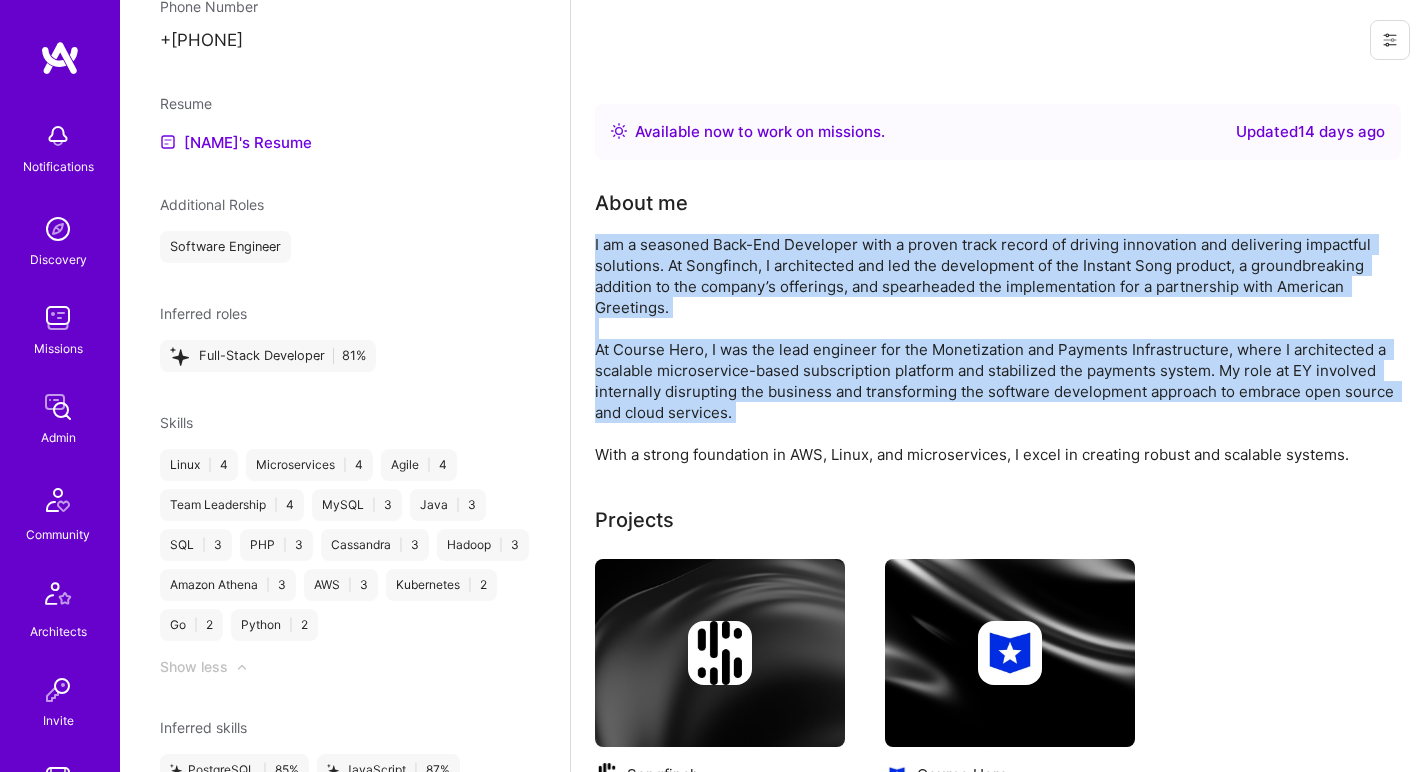 drag, startPoint x: 915, startPoint y: 272, endPoint x: 838, endPoint y: 371, distance: 125.4193 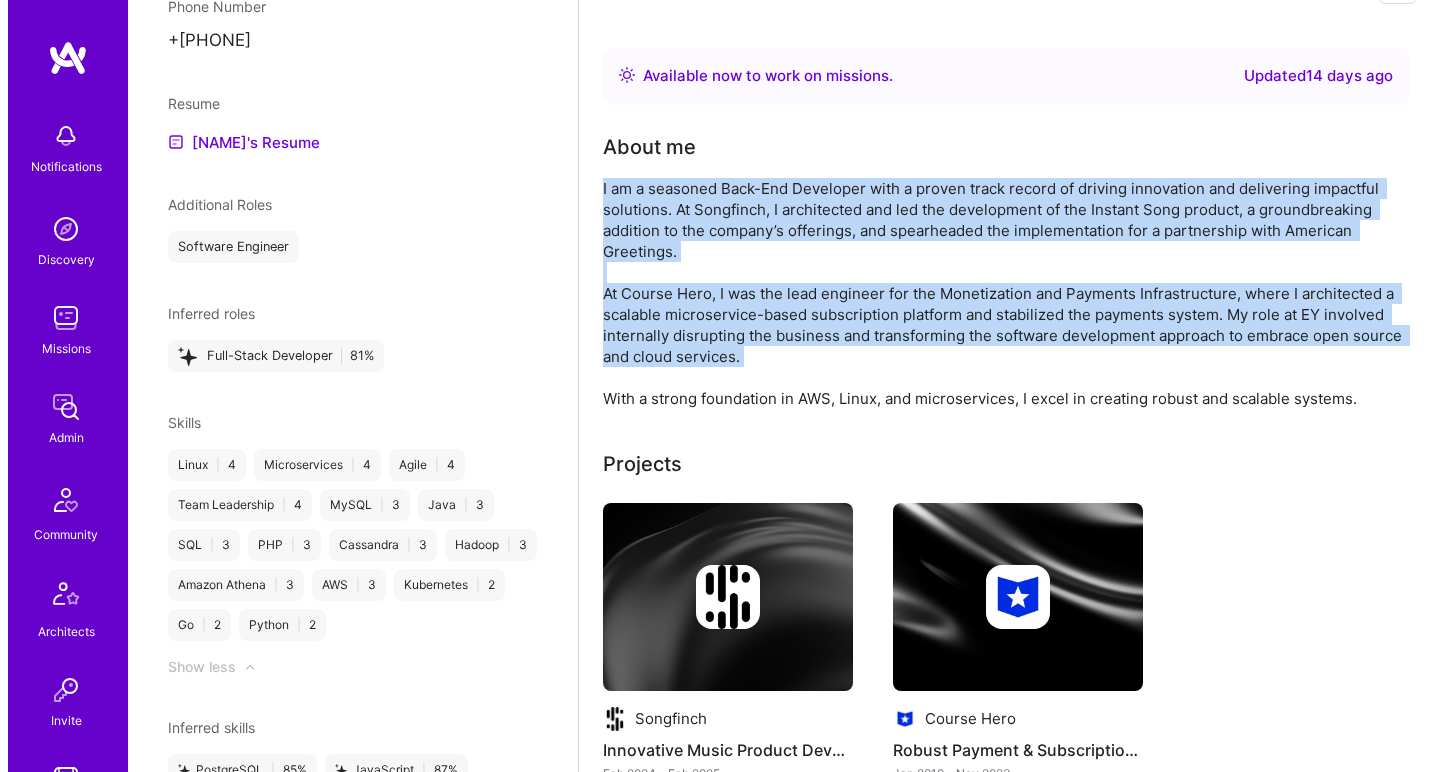 scroll, scrollTop: 112, scrollLeft: 0, axis: vertical 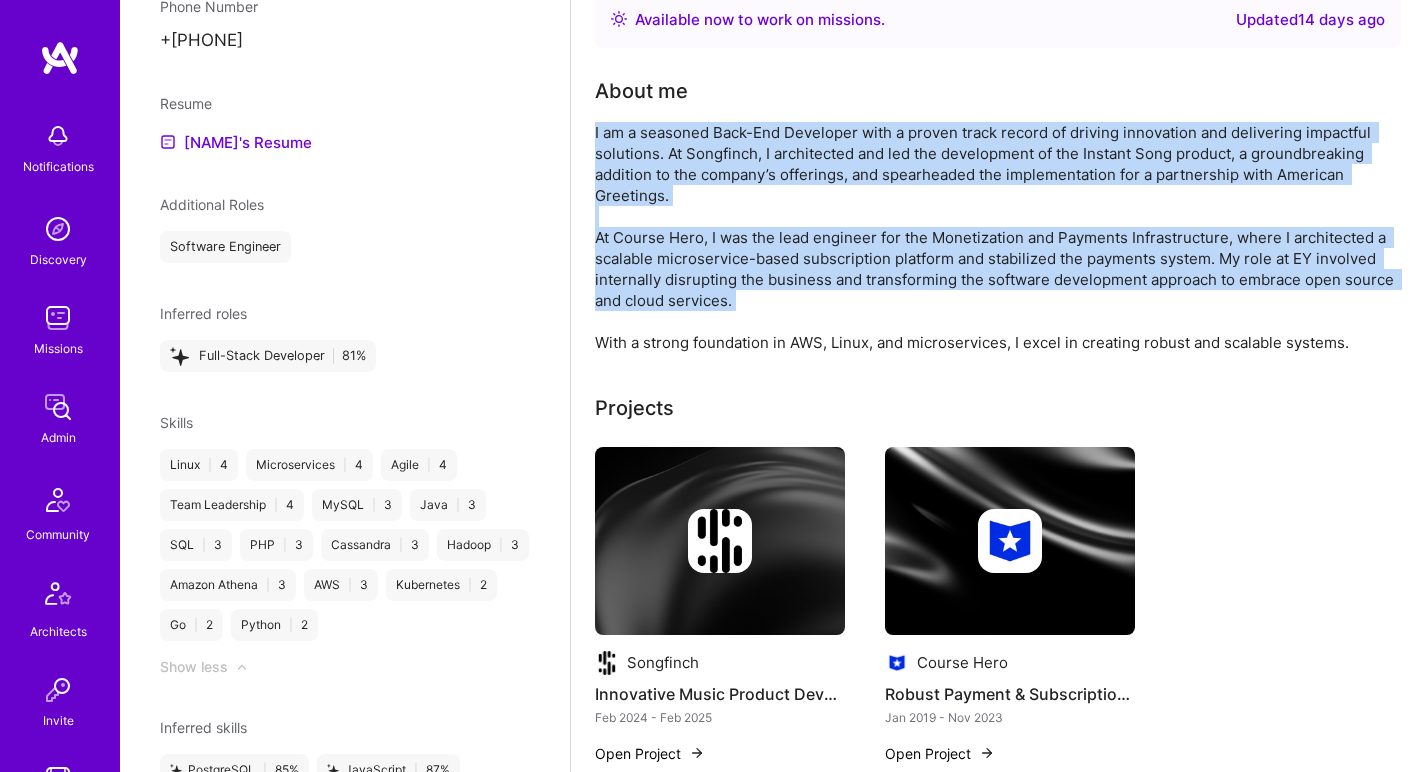 click at bounding box center (720, 541) 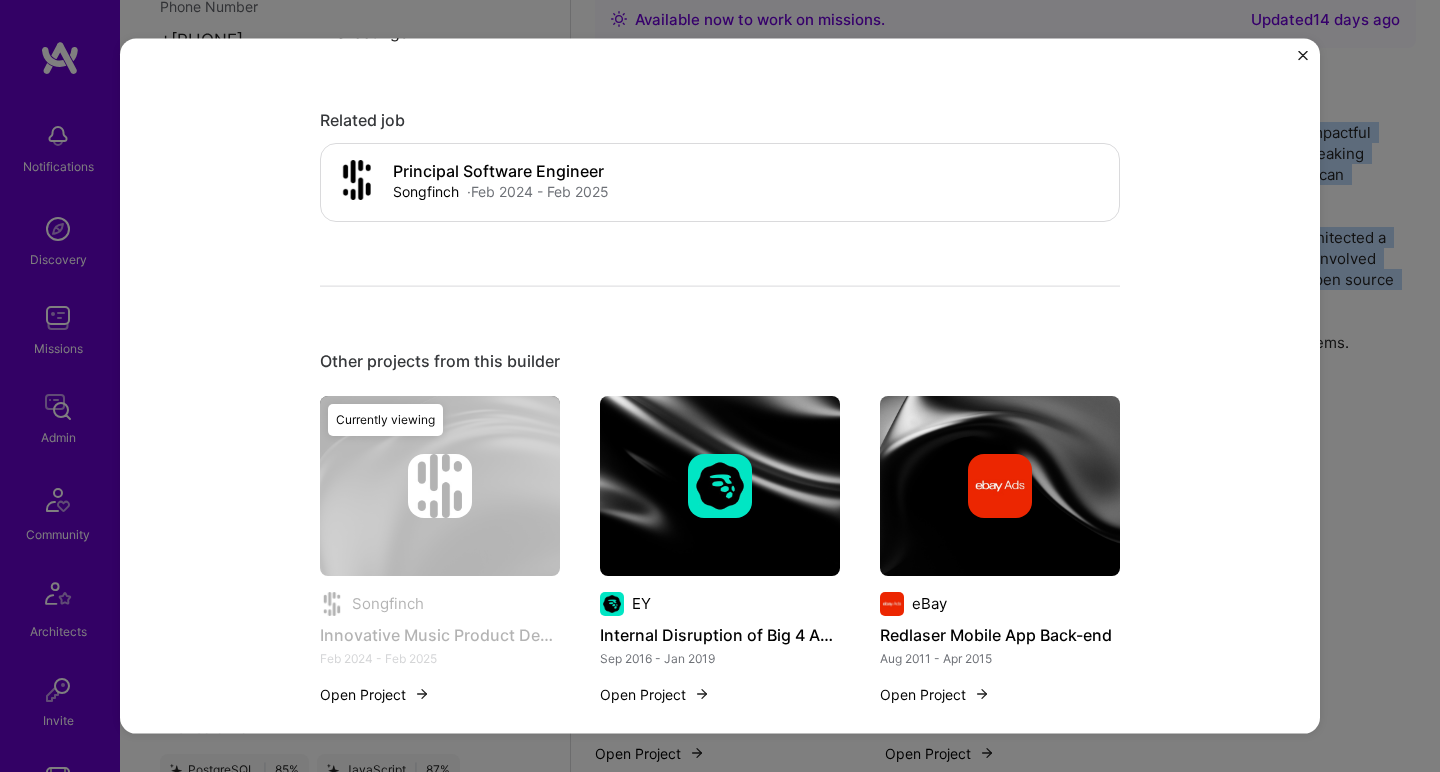 scroll, scrollTop: 1420, scrollLeft: 0, axis: vertical 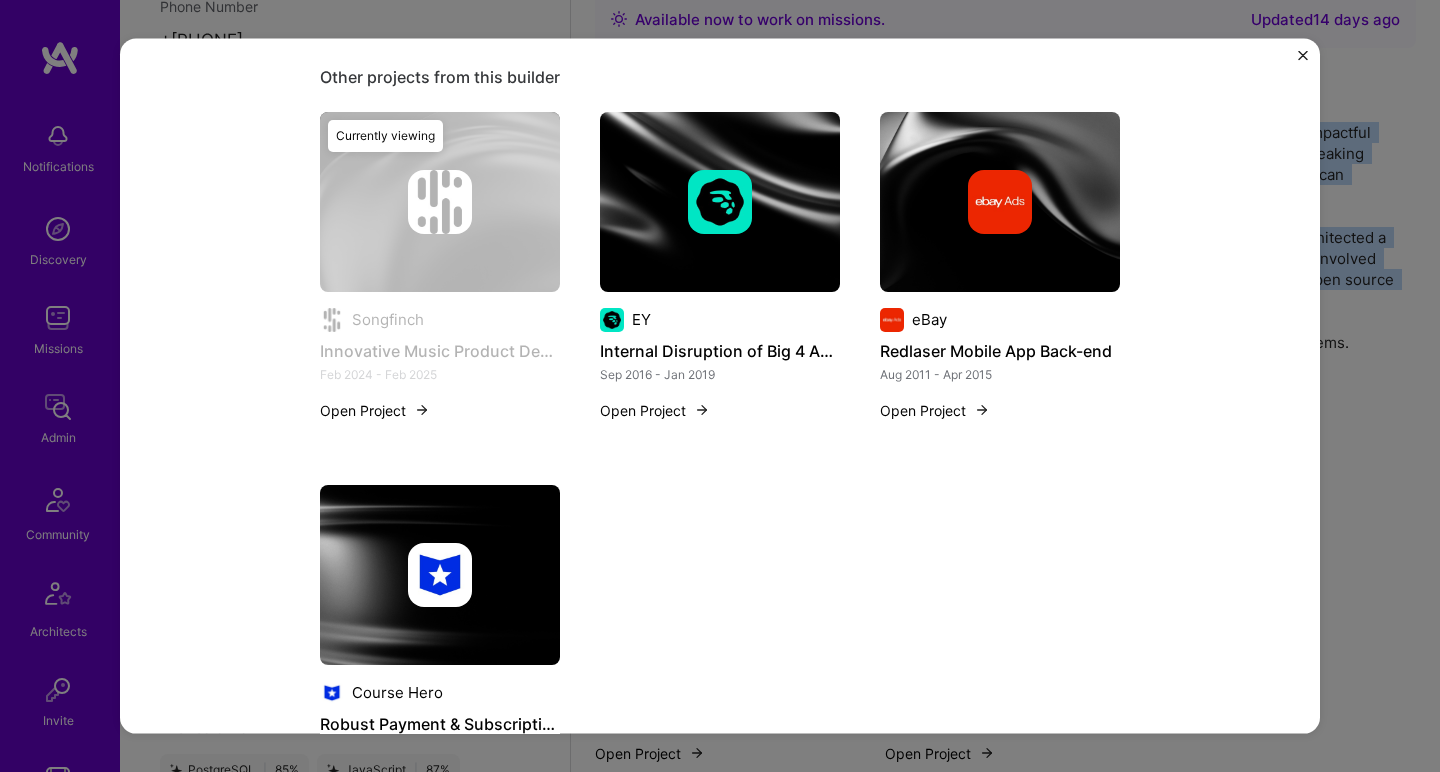 click at bounding box center [720, 201] 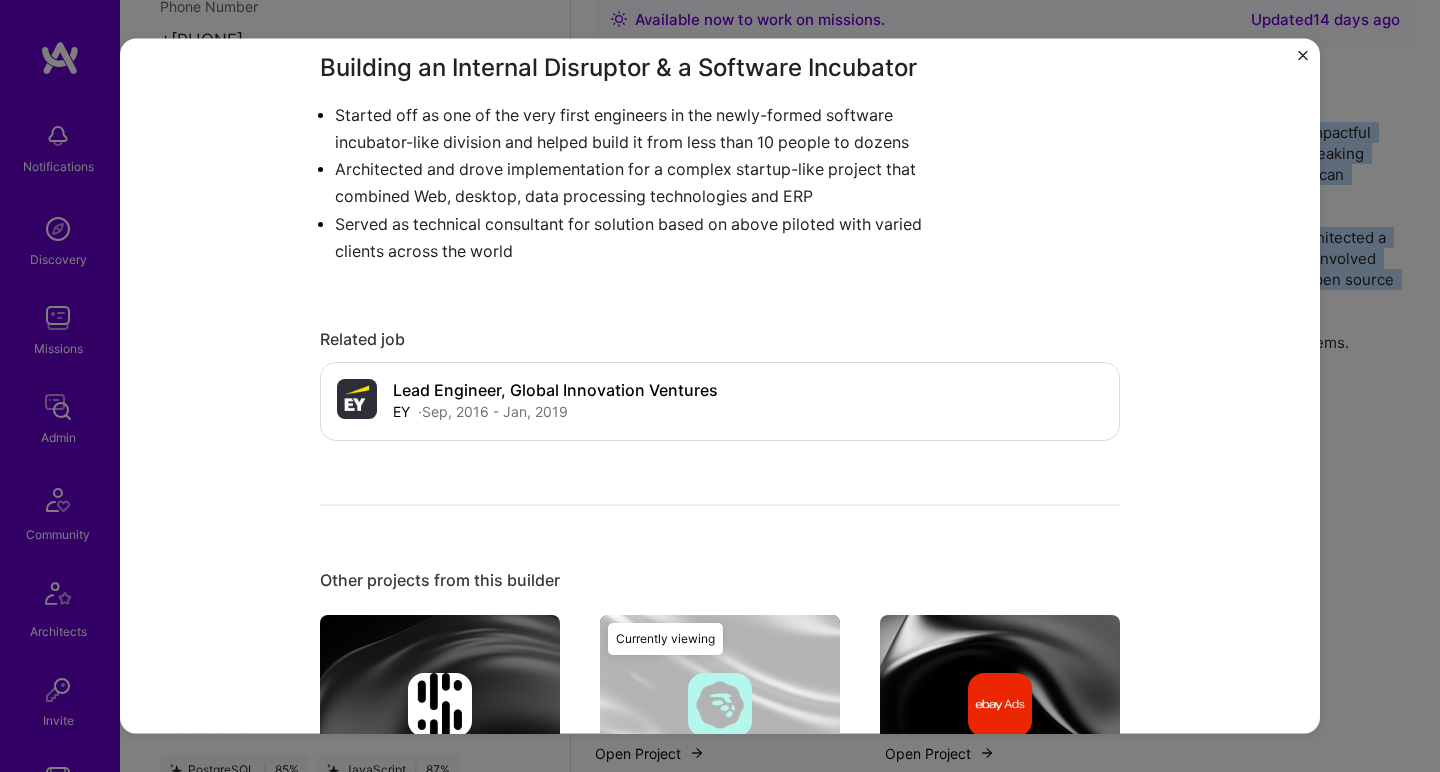 scroll, scrollTop: 660, scrollLeft: 0, axis: vertical 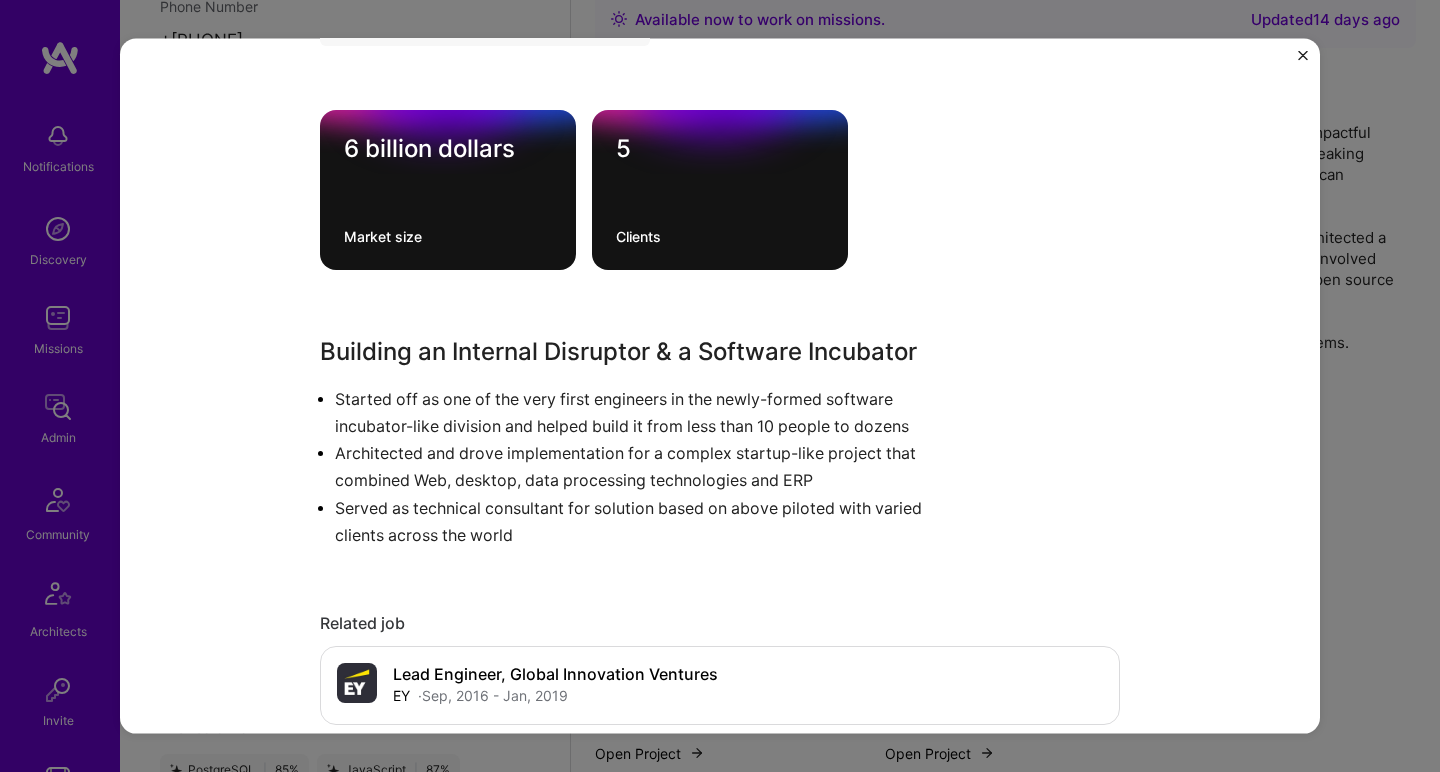 click on "Building an Internal Disruptor & a Software Incubator" at bounding box center (645, 351) 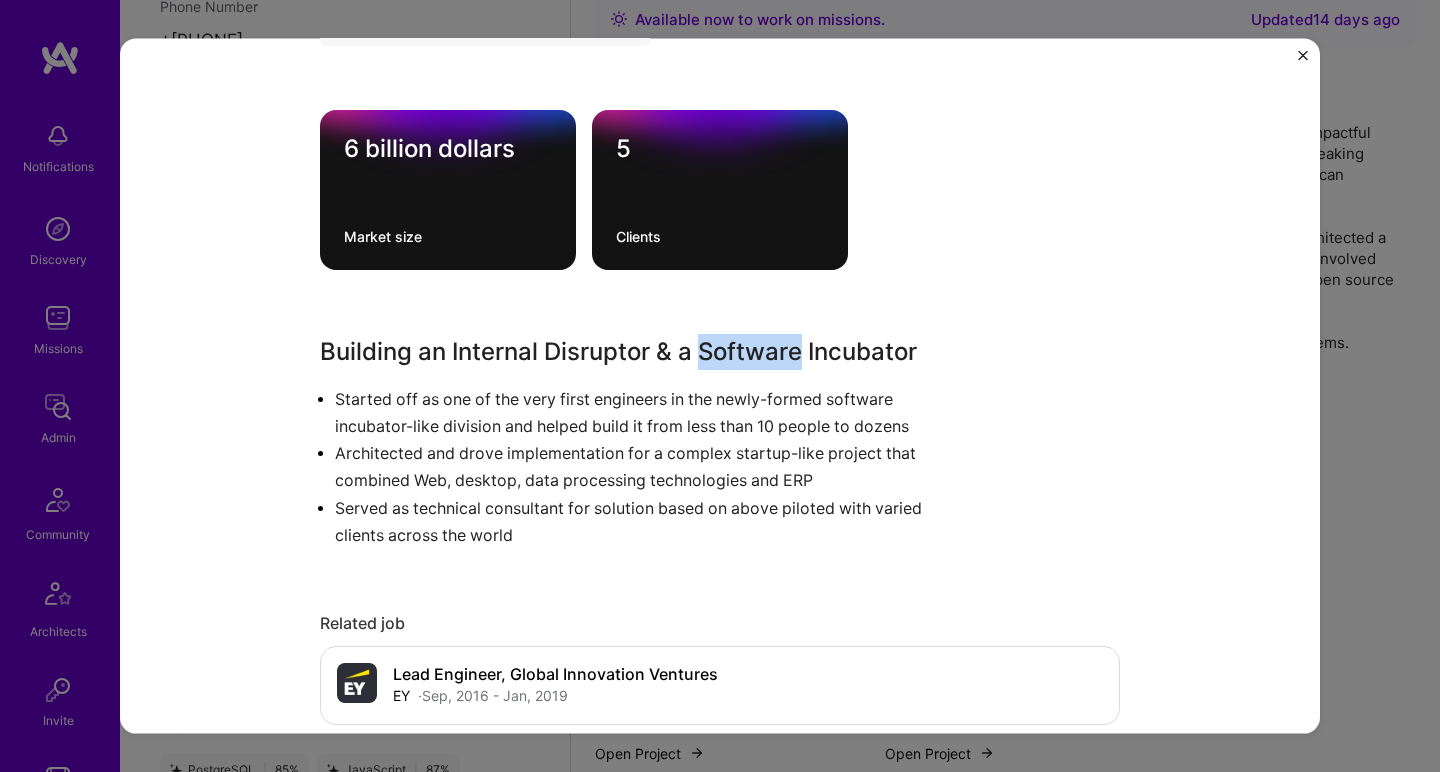 click on "Building an Internal Disruptor & a Software Incubator" at bounding box center (645, 351) 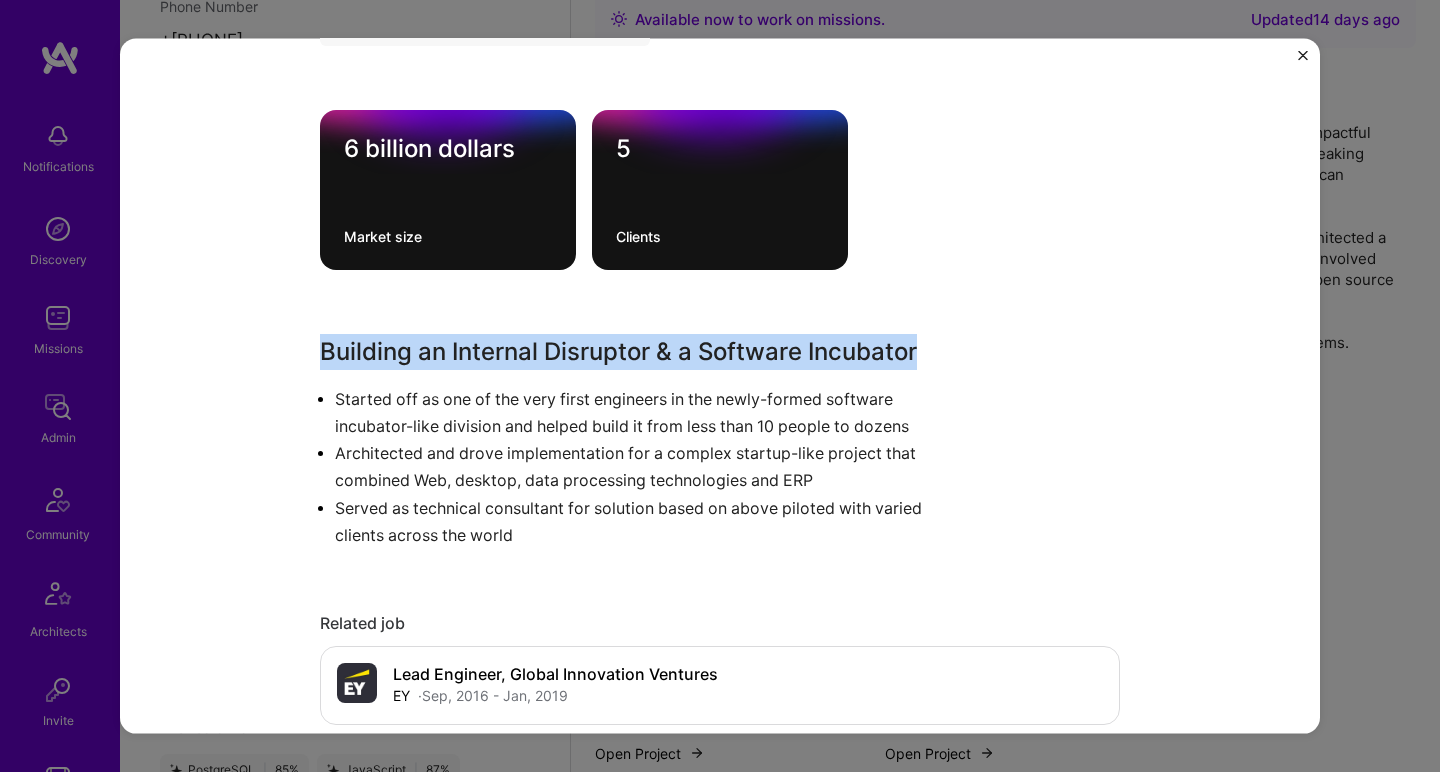 drag, startPoint x: 744, startPoint y: 342, endPoint x: 609, endPoint y: 440, distance: 166.82027 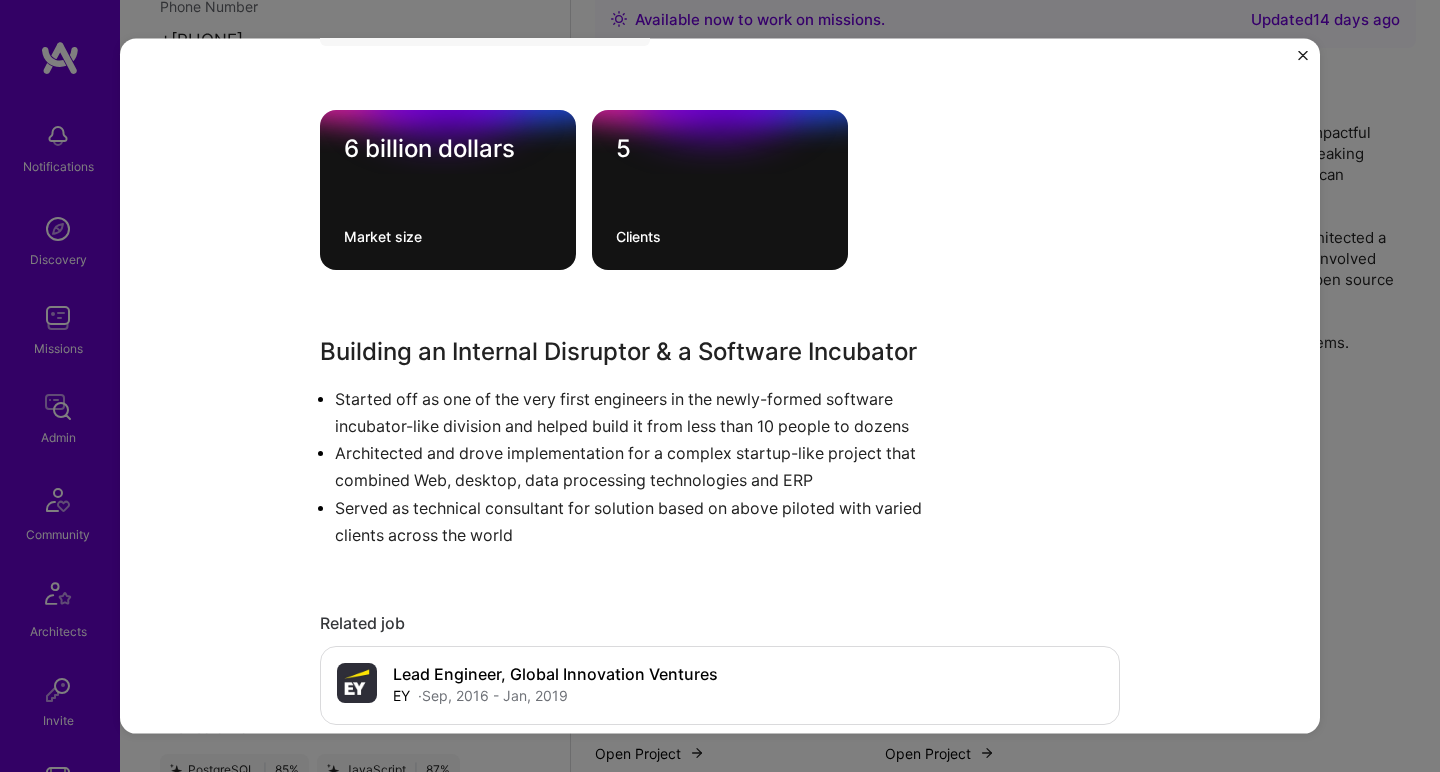 click on "Architected and drove implementation for a complex startup-like project that combined Web, desktop, data processing technologies and ERP" at bounding box center [652, 467] 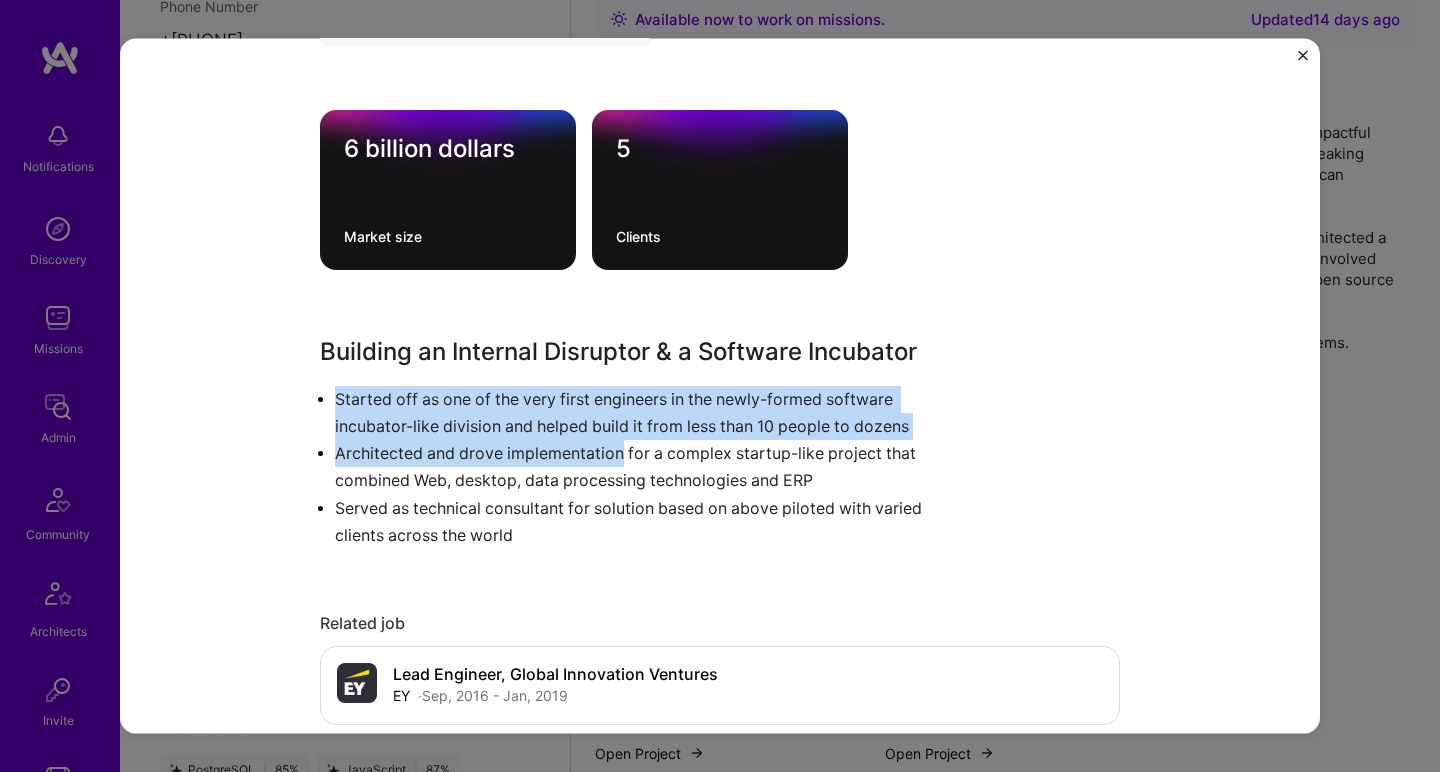 drag, startPoint x: 609, startPoint y: 439, endPoint x: 624, endPoint y: 378, distance: 62.817196 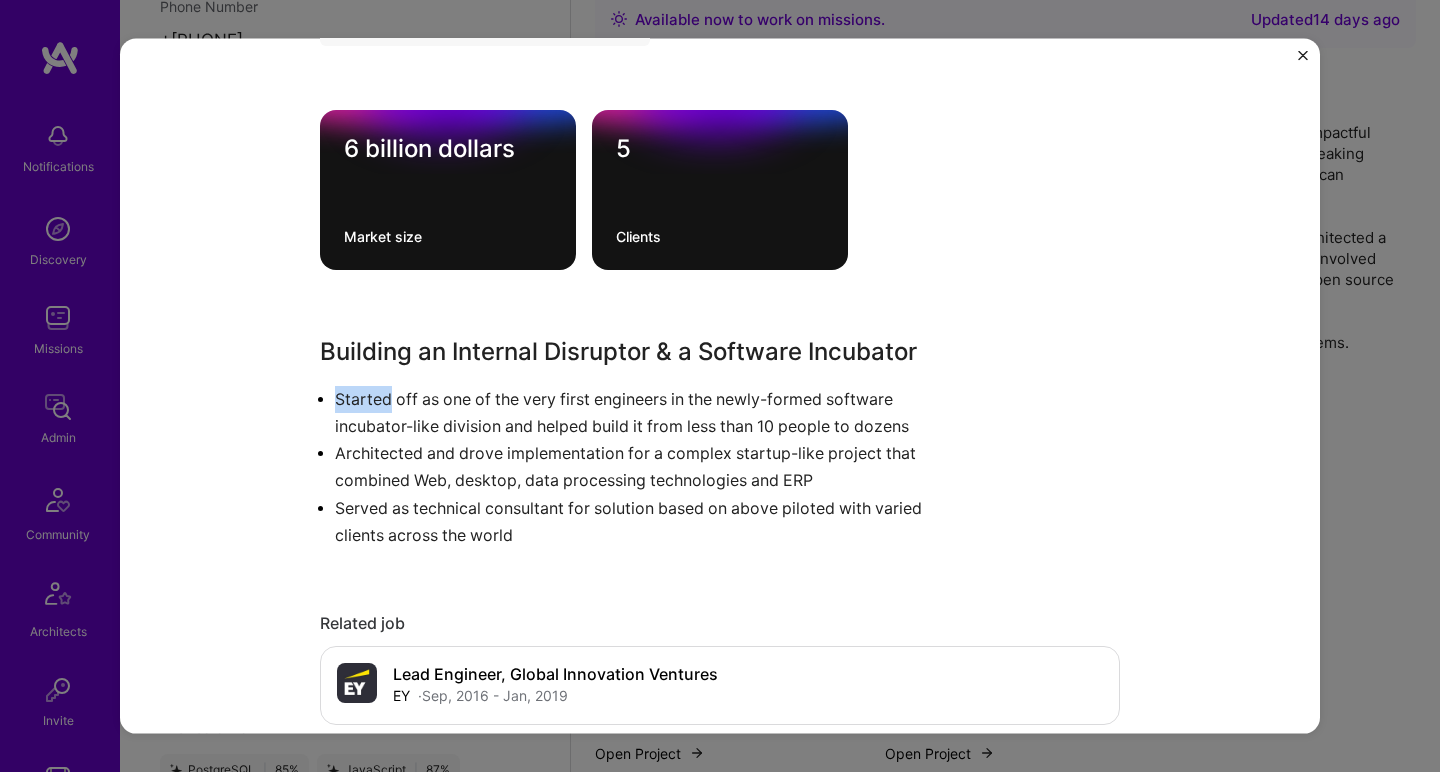 click on "Building an Internal Disruptor & a Software Incubator Started off as one of the very first engineers in the newly-formed software incubator-like division and helped build it from less than 10 people to dozens Architected and drove implementation for a complex startup-like project that combined Web, desktop, data processing technologies and ERP Served as technical consultant for solution based on above piloted with varied clients across the world" at bounding box center (645, 440) 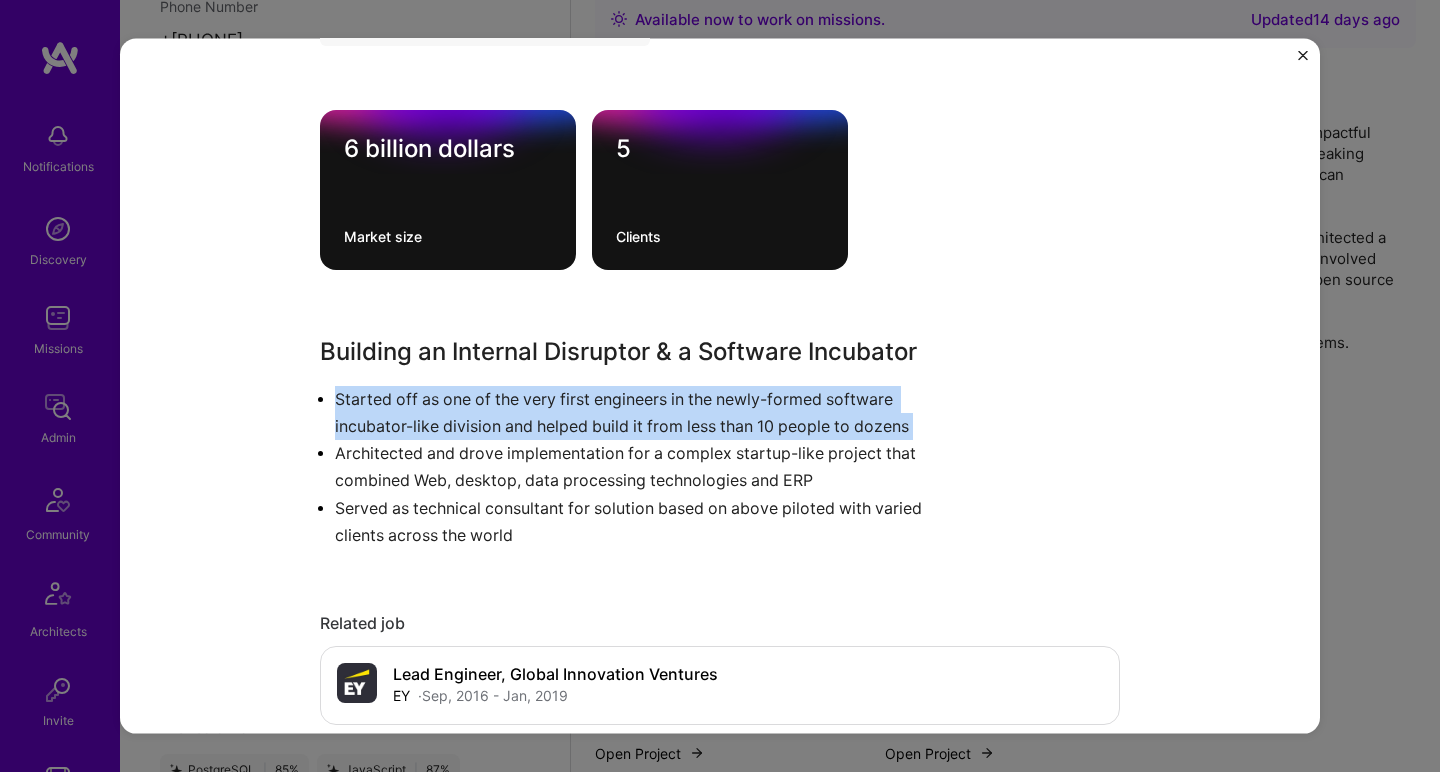 drag, startPoint x: 624, startPoint y: 378, endPoint x: 602, endPoint y: 412, distance: 40.496914 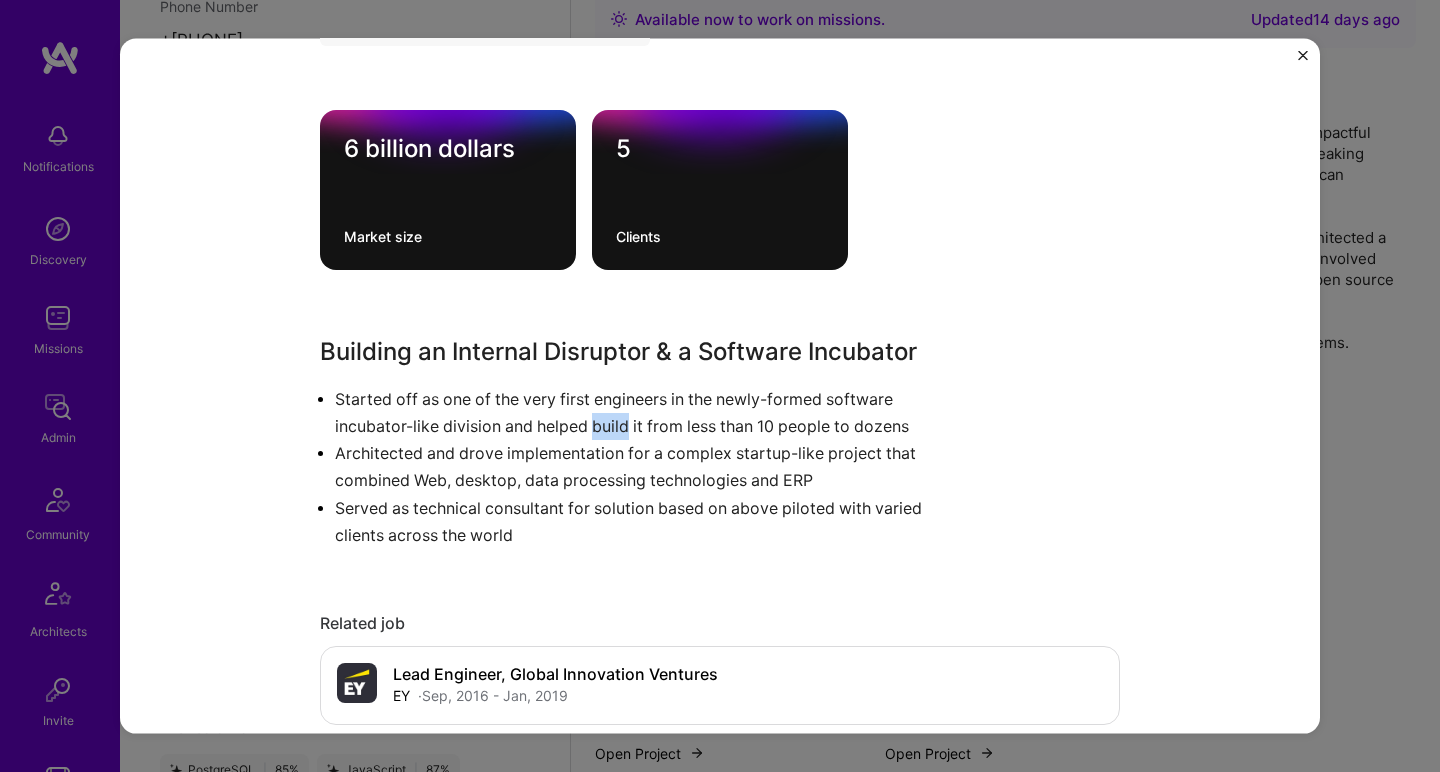 click on "Started off as one of the very first engineers in the newly-formed software incubator-like division and helped build it from less than 10 people to dozens" at bounding box center (652, 412) 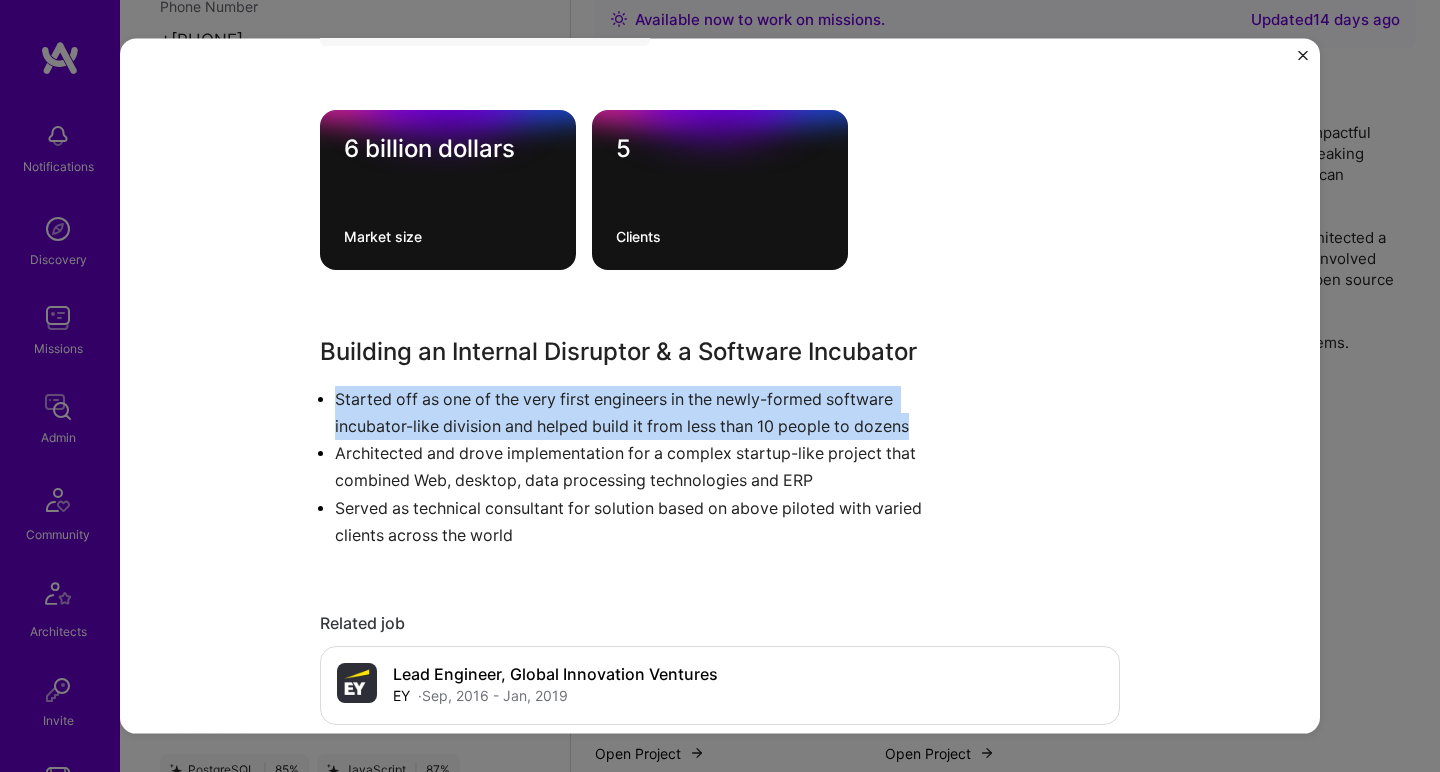 drag, startPoint x: 602, startPoint y: 412, endPoint x: 619, endPoint y: 355, distance: 59.48109 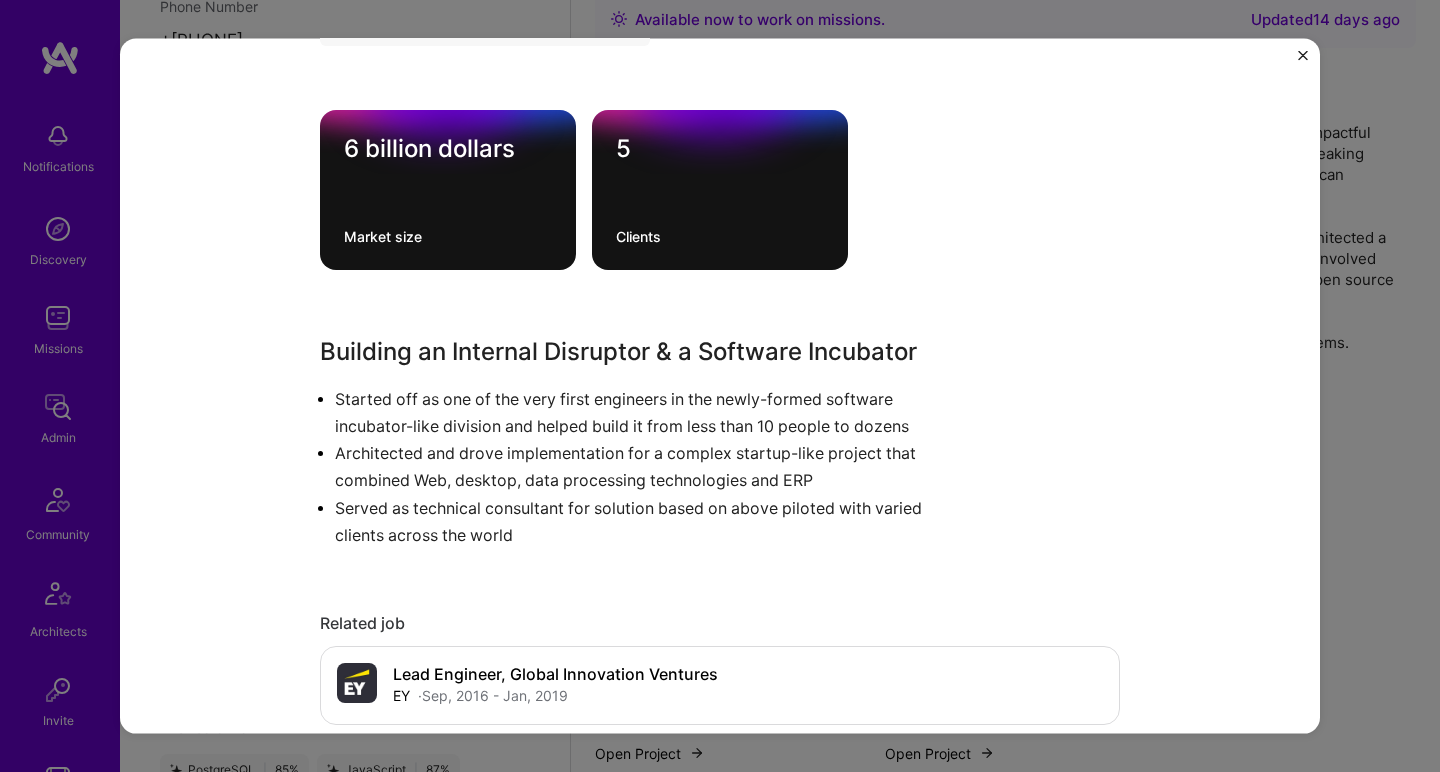 click on "Building an Internal Disruptor & a Software Incubator" at bounding box center [645, 351] 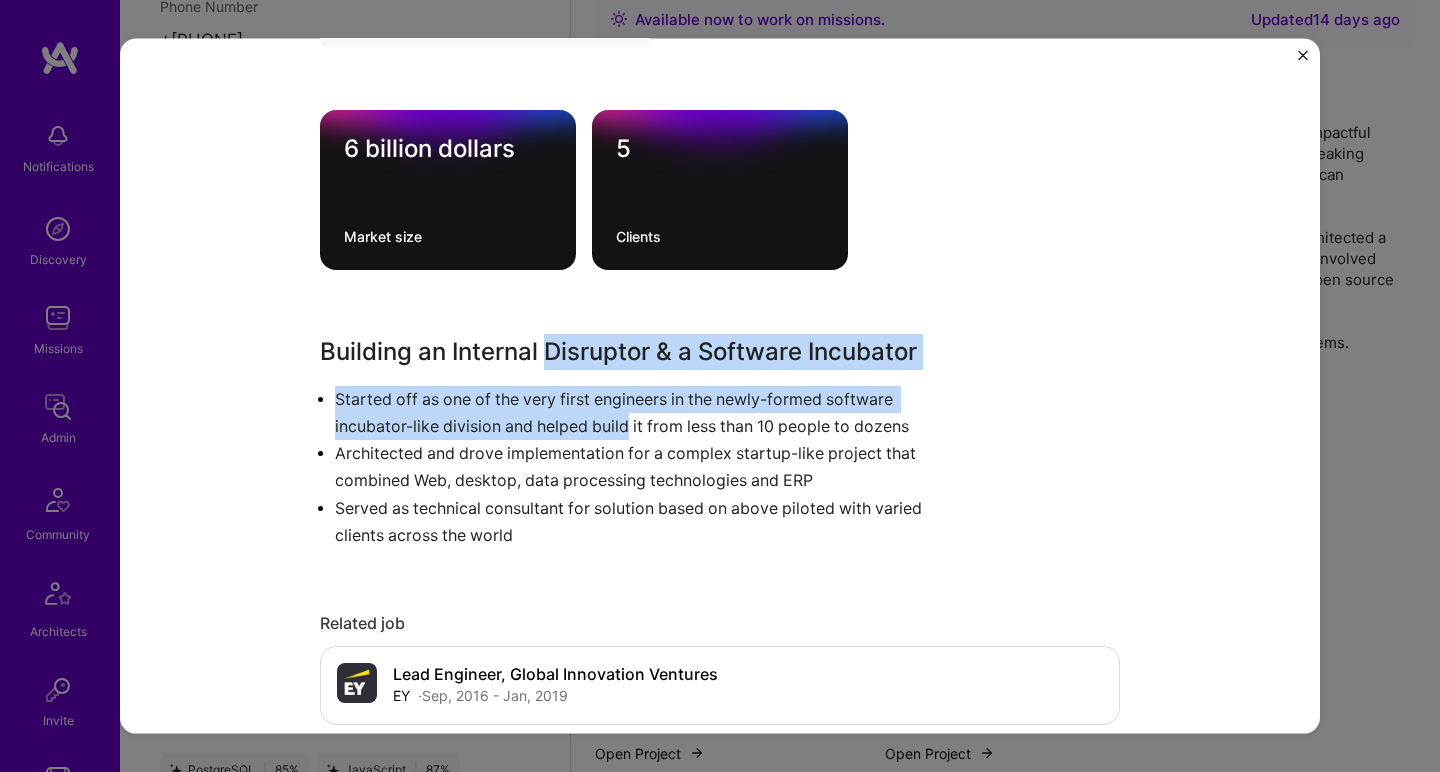 drag, startPoint x: 619, startPoint y: 355, endPoint x: 590, endPoint y: 414, distance: 65.74192 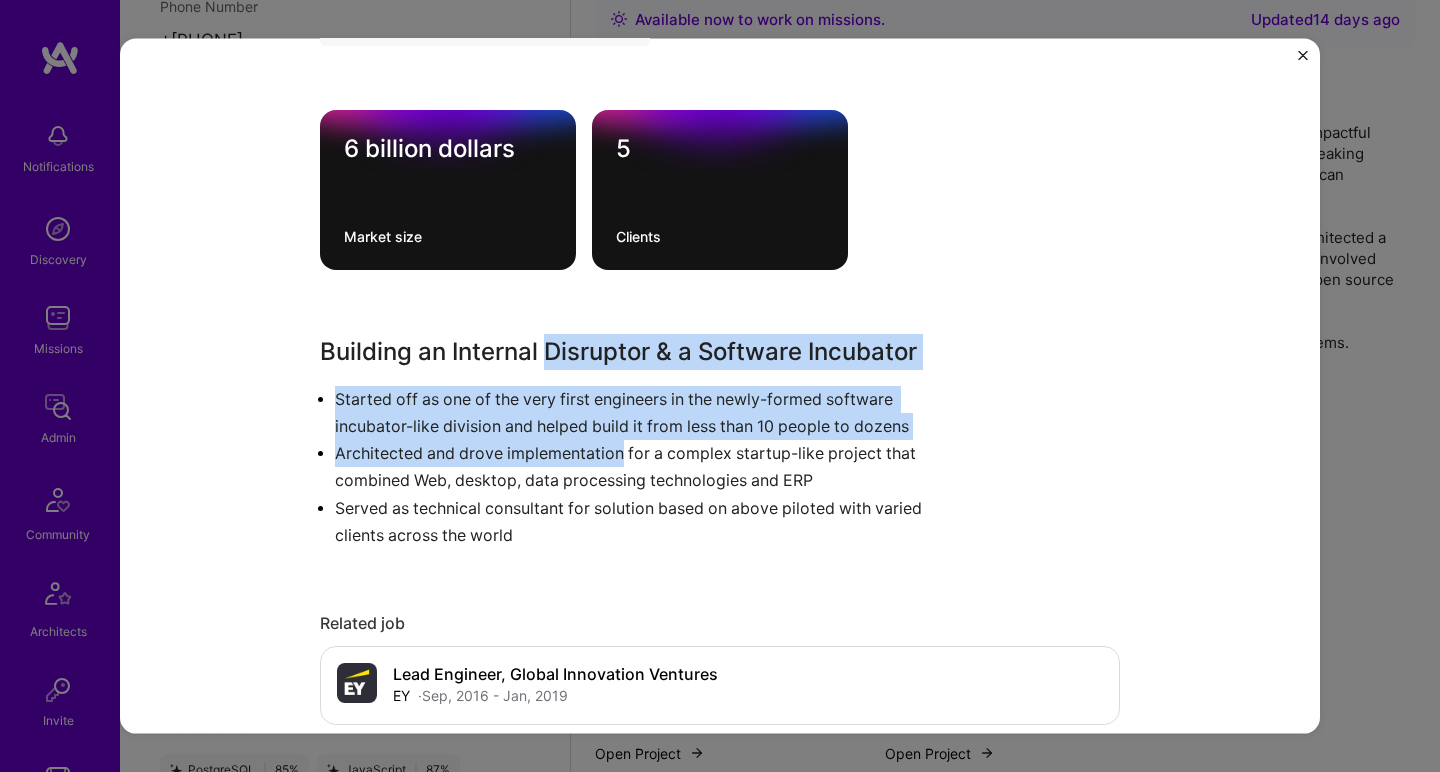 drag, startPoint x: 616, startPoint y: 353, endPoint x: 566, endPoint y: 441, distance: 101.21265 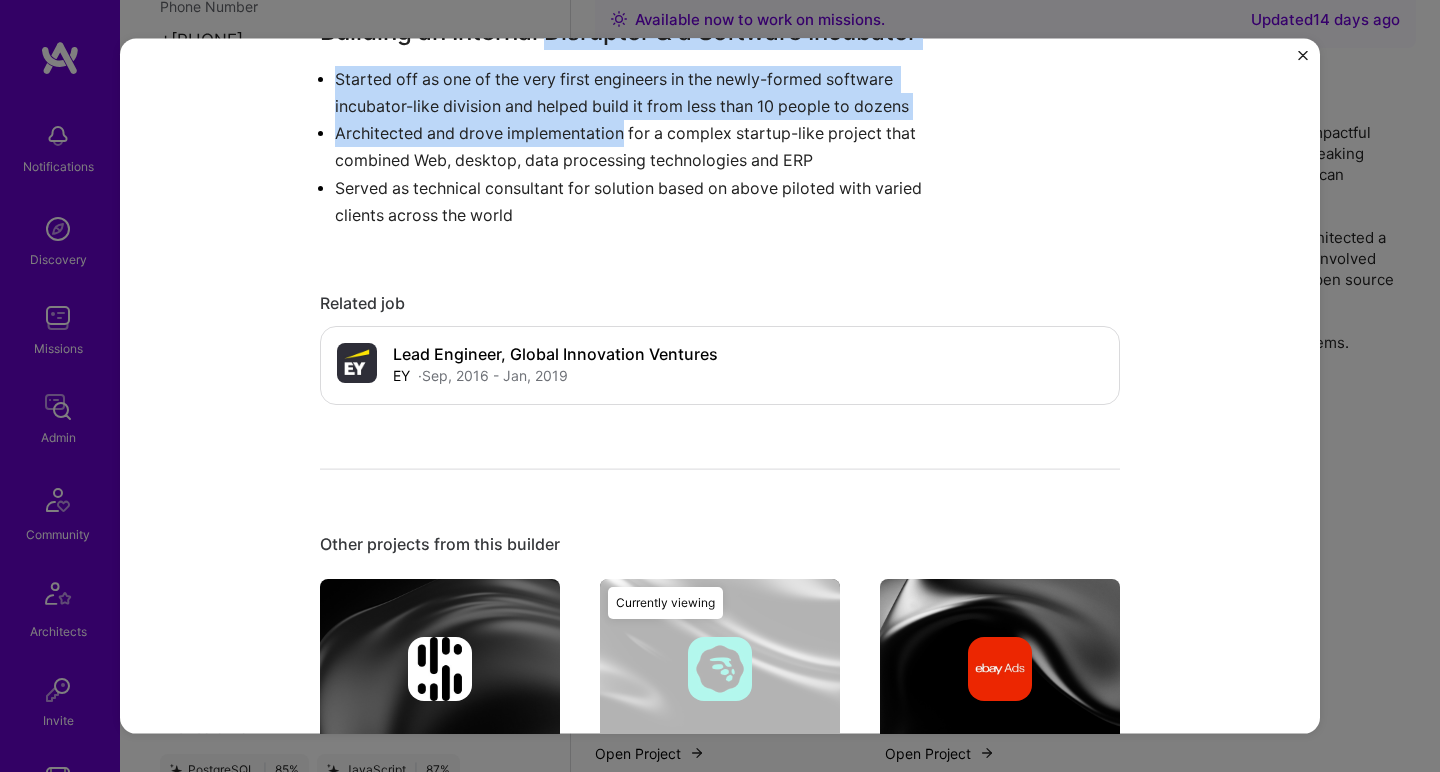 scroll, scrollTop: 1356, scrollLeft: 0, axis: vertical 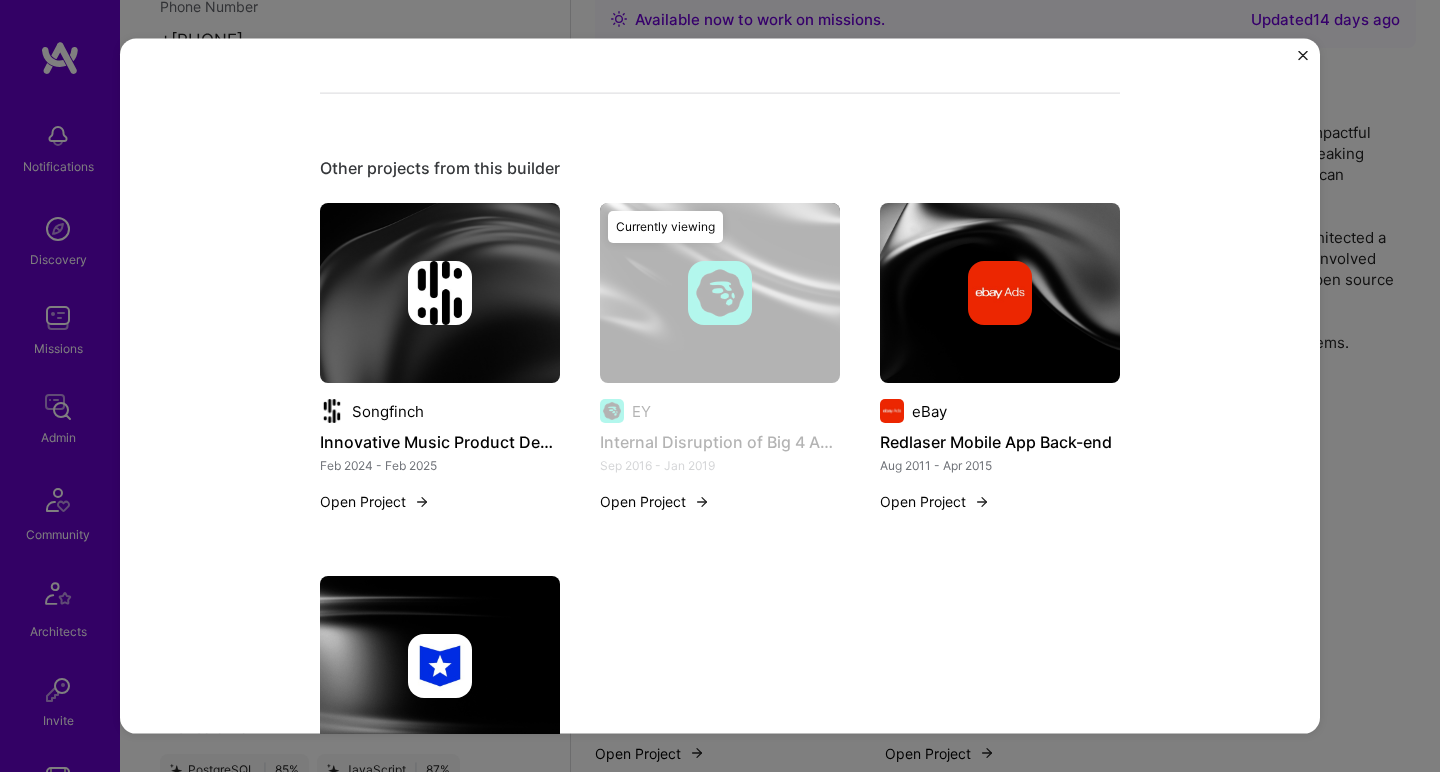 click at bounding box center [1000, 293] 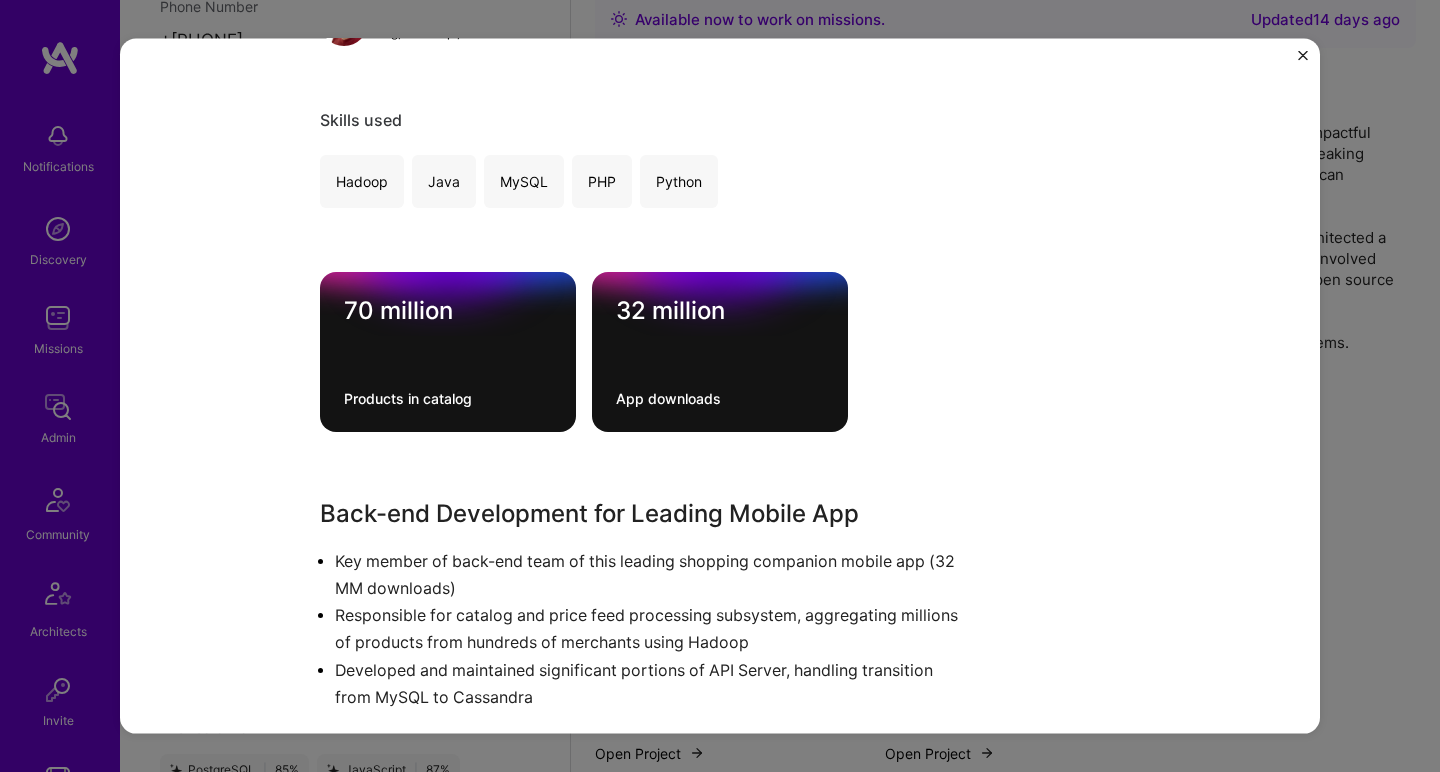 scroll, scrollTop: 520, scrollLeft: 0, axis: vertical 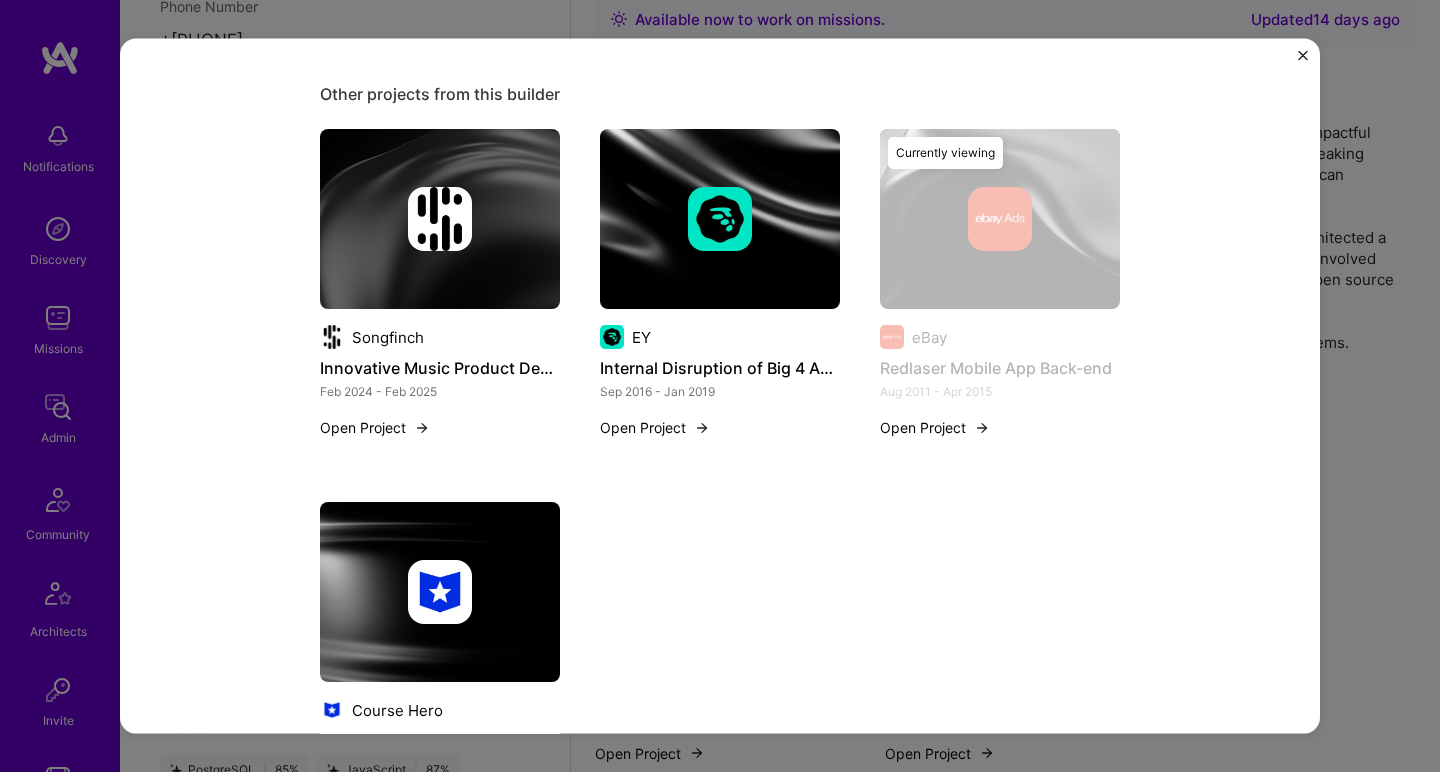 click at bounding box center (440, 592) 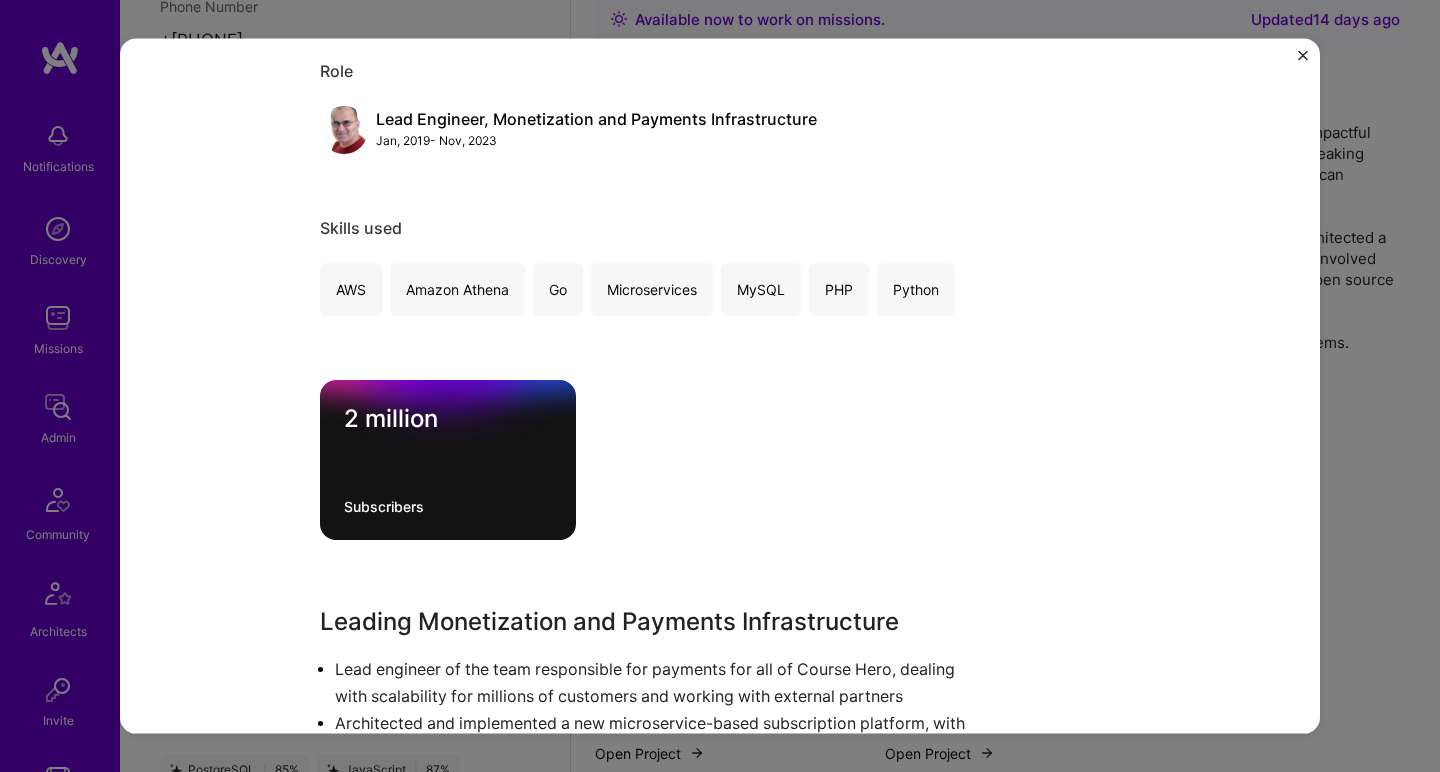 scroll, scrollTop: 512, scrollLeft: 0, axis: vertical 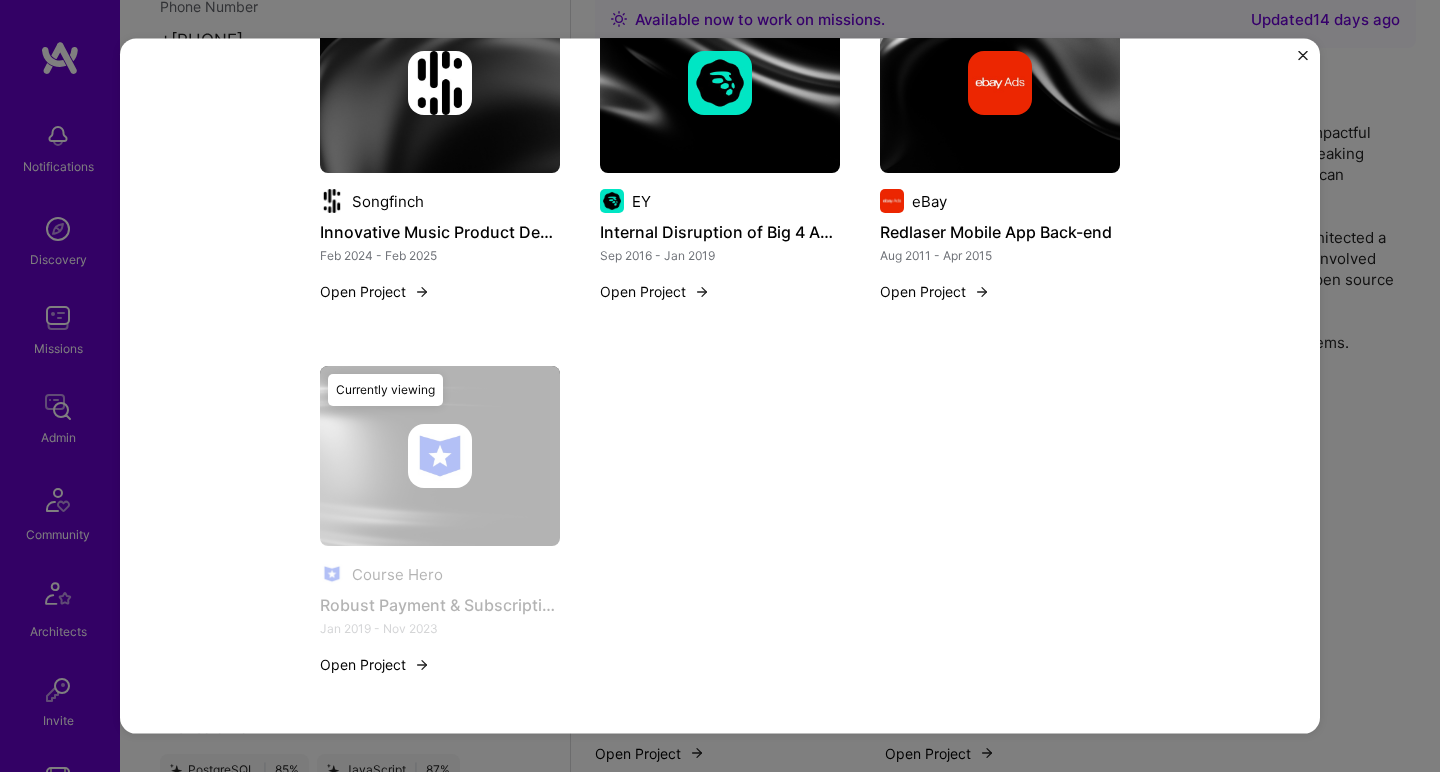 click at bounding box center (1000, 83) 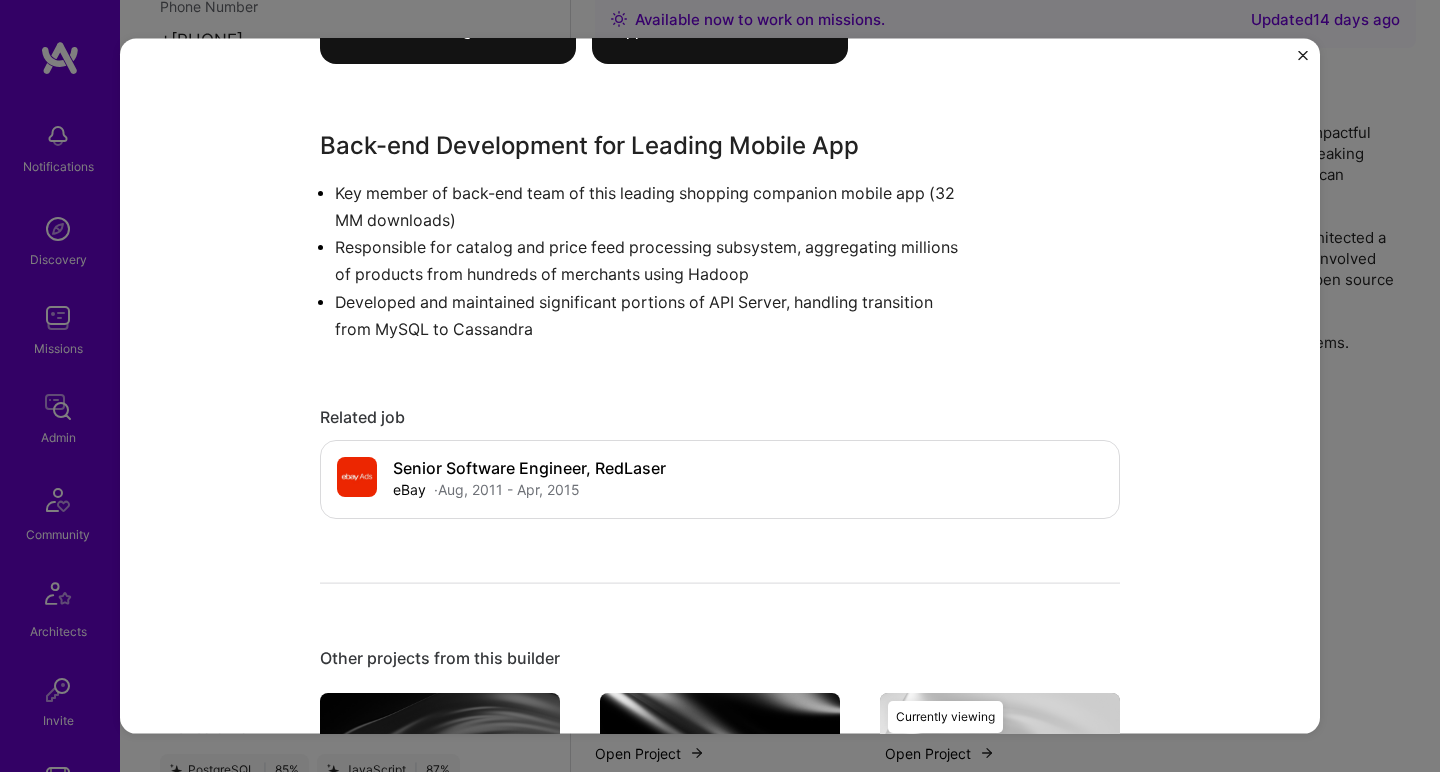 scroll, scrollTop: 992, scrollLeft: 0, axis: vertical 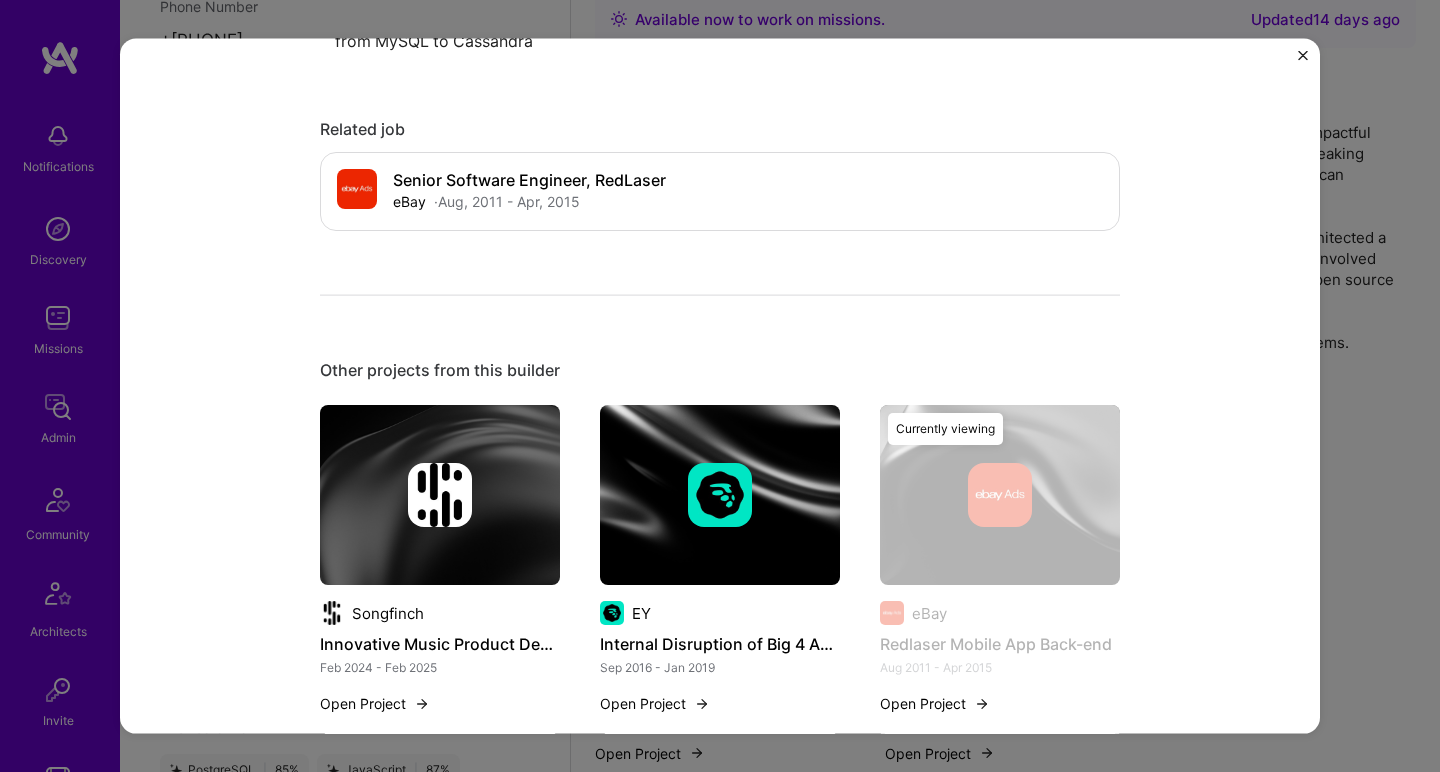 click on "Other projects from this builder Songfinch Innovative Music Product Development Feb 2024 - Feb 2025 Open Project   EY Internal Disruption of Big 4 Accounting Firm Sep 2016 - Jan 2019 Open Project   eBay Redlaser Mobile App Back-end Aug 2011 - Apr 2015 Open Project   Currently viewing Course Hero Robust Payment & Subscription Processing Jan 2019 - Nov 2023 Open Project" at bounding box center (720, 735) 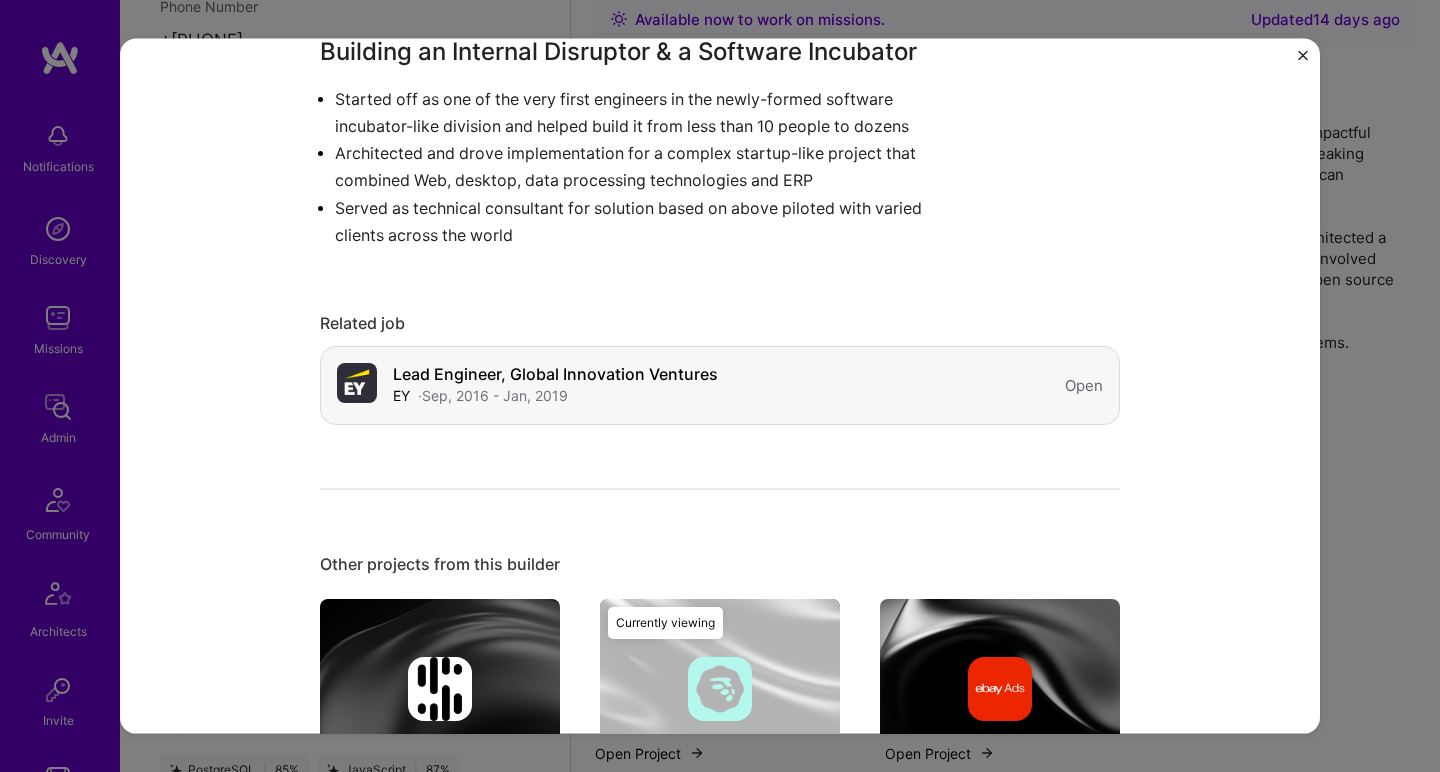 scroll, scrollTop: 1152, scrollLeft: 0, axis: vertical 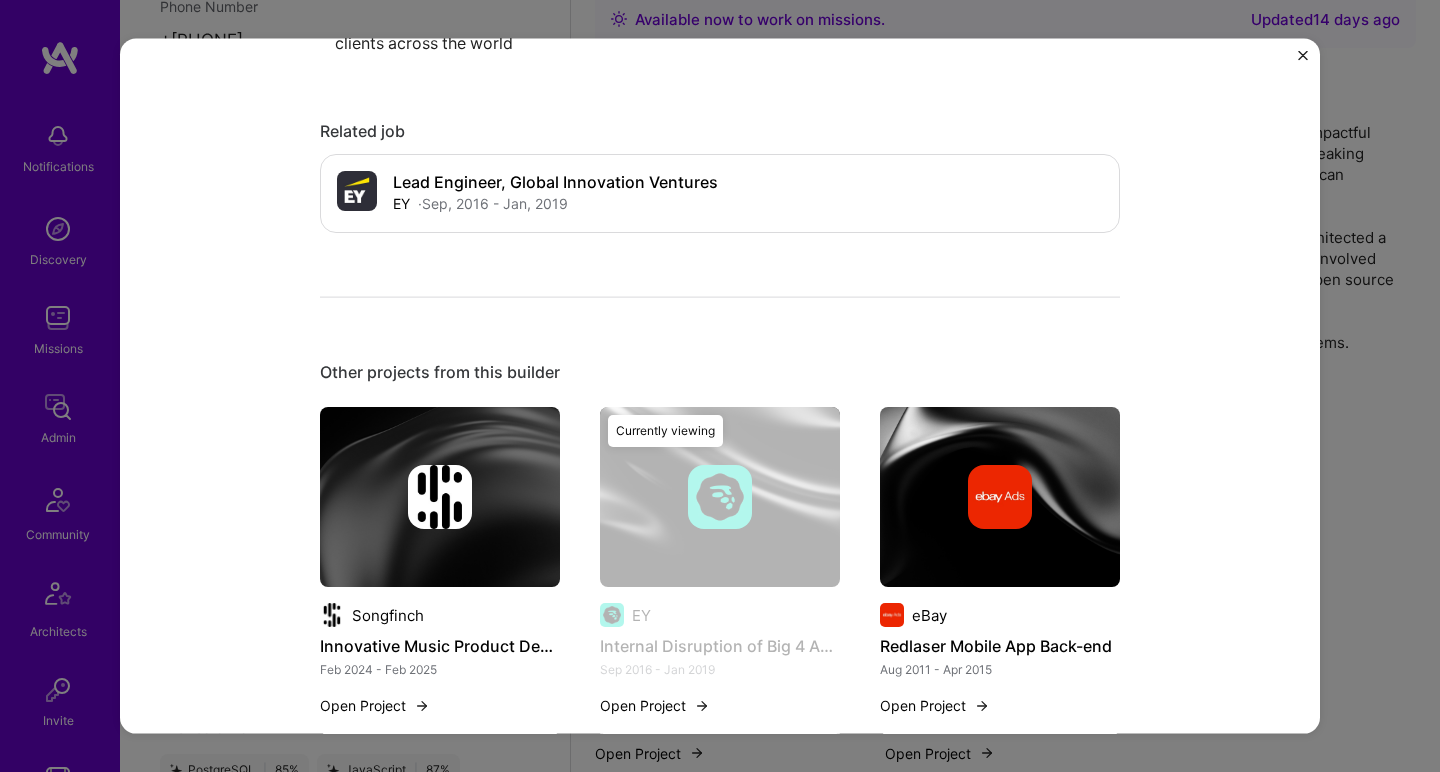 click at bounding box center [440, 497] 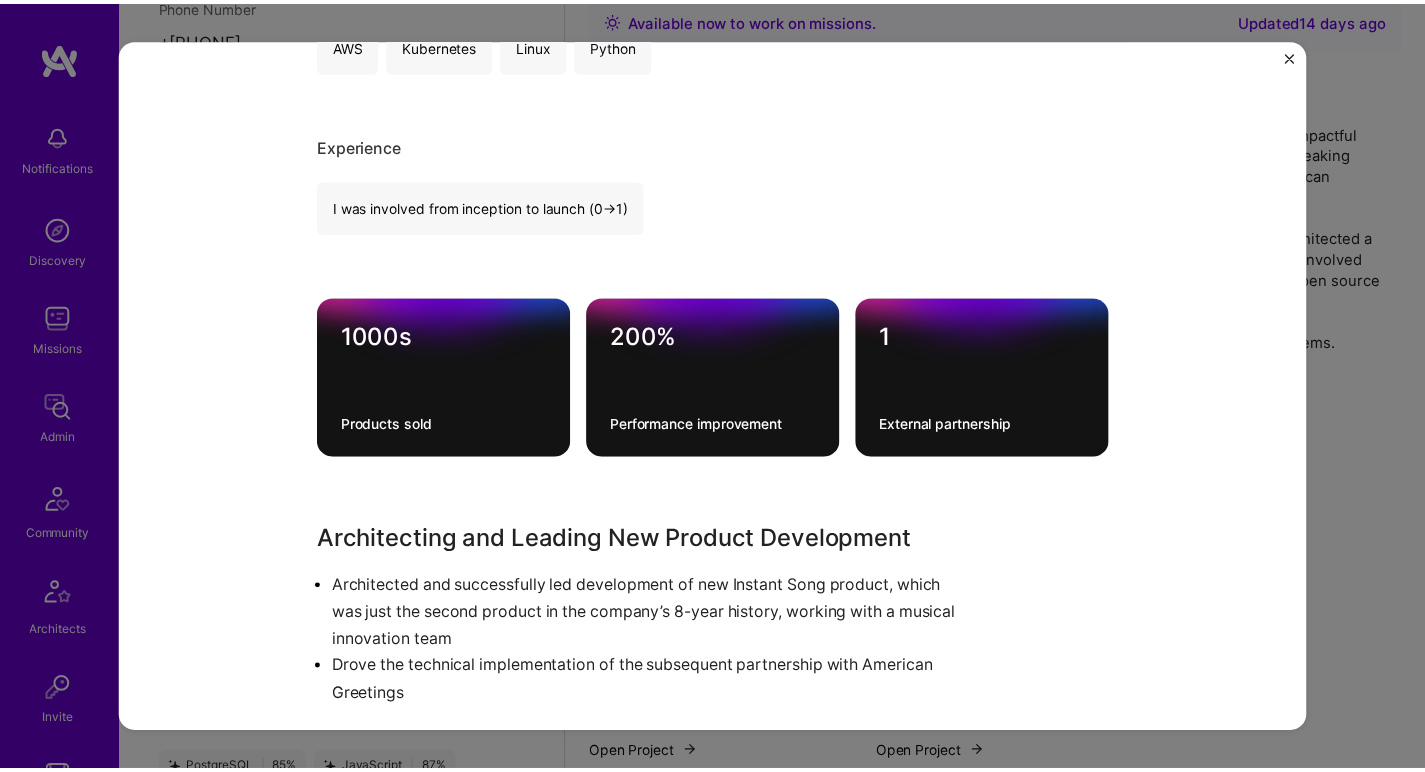 scroll, scrollTop: 756, scrollLeft: 0, axis: vertical 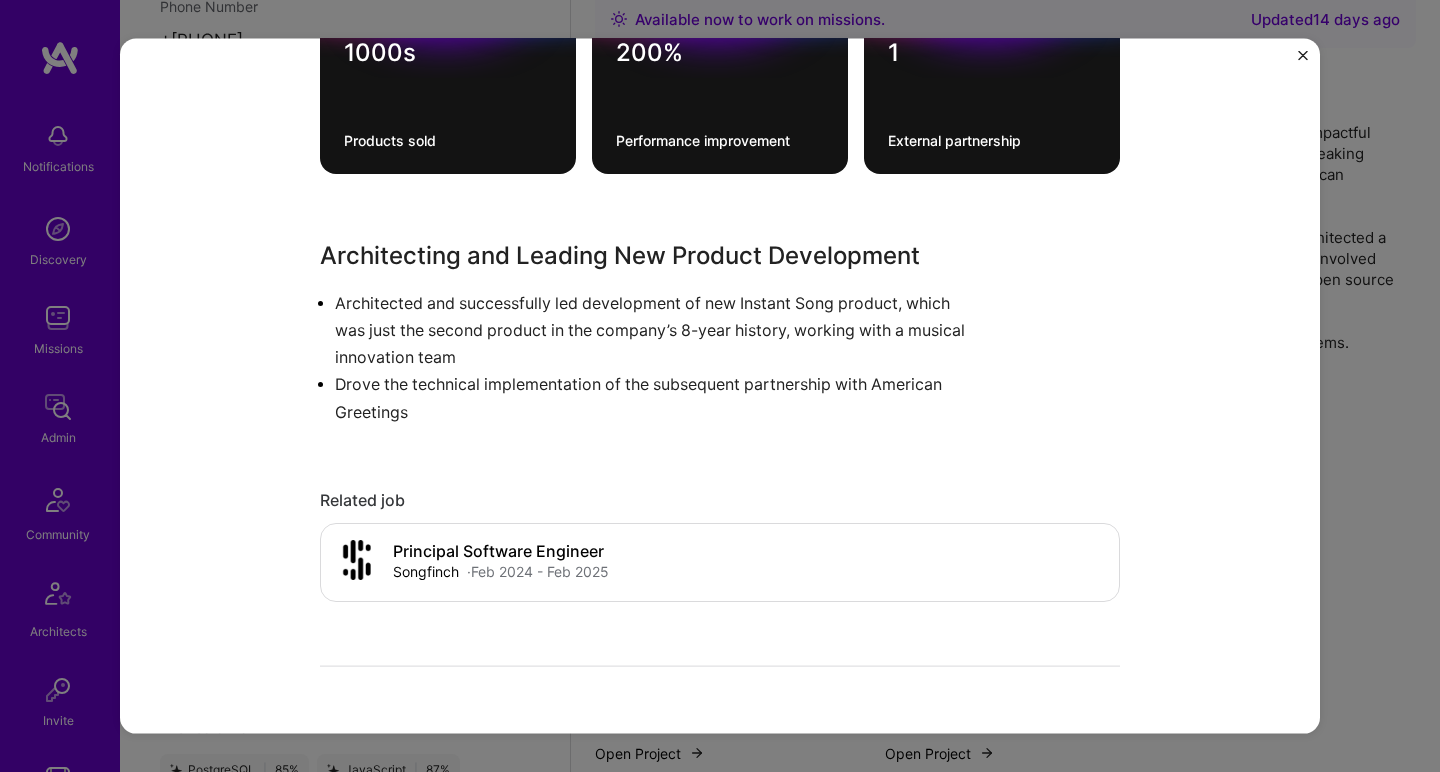 click on "Innovative Music Product Development   Songfinch Music, E-Commerce Project link Role Lead Engineer Feb, 2024  -   Feb, 2025 Skills used AWS Kubernetes Linux Python Experience I was involved from inception to launch (0  ->  1) 1000s Products sold 200% Performance improvement 1 External partnership Architecting and Leading New Product Development Architected and successfully led development of new Instant Song product, which was just the second product in the company’s 8-year history, working with a musical innovation team Drove the technical implementation of the subsequent partnership with American Greetings Related job Principal Software Engineer Songfinch  ·  Feb, 2024 - Feb, 2025 Open Other projects from this builder Songfinch Innovative Music Product Development Feb 2024 - Feb 2025 Open Project   Currently viewing EY Internal Disruption of Big 4 Accounting Firm Sep 2016 - Jan 2019 Open Project   eBay Redlaser Mobile App Back-end Aug 2011 - Apr 2015 Open Project   Course Hero Jan 2019 - Nov 2023" at bounding box center (720, 386) 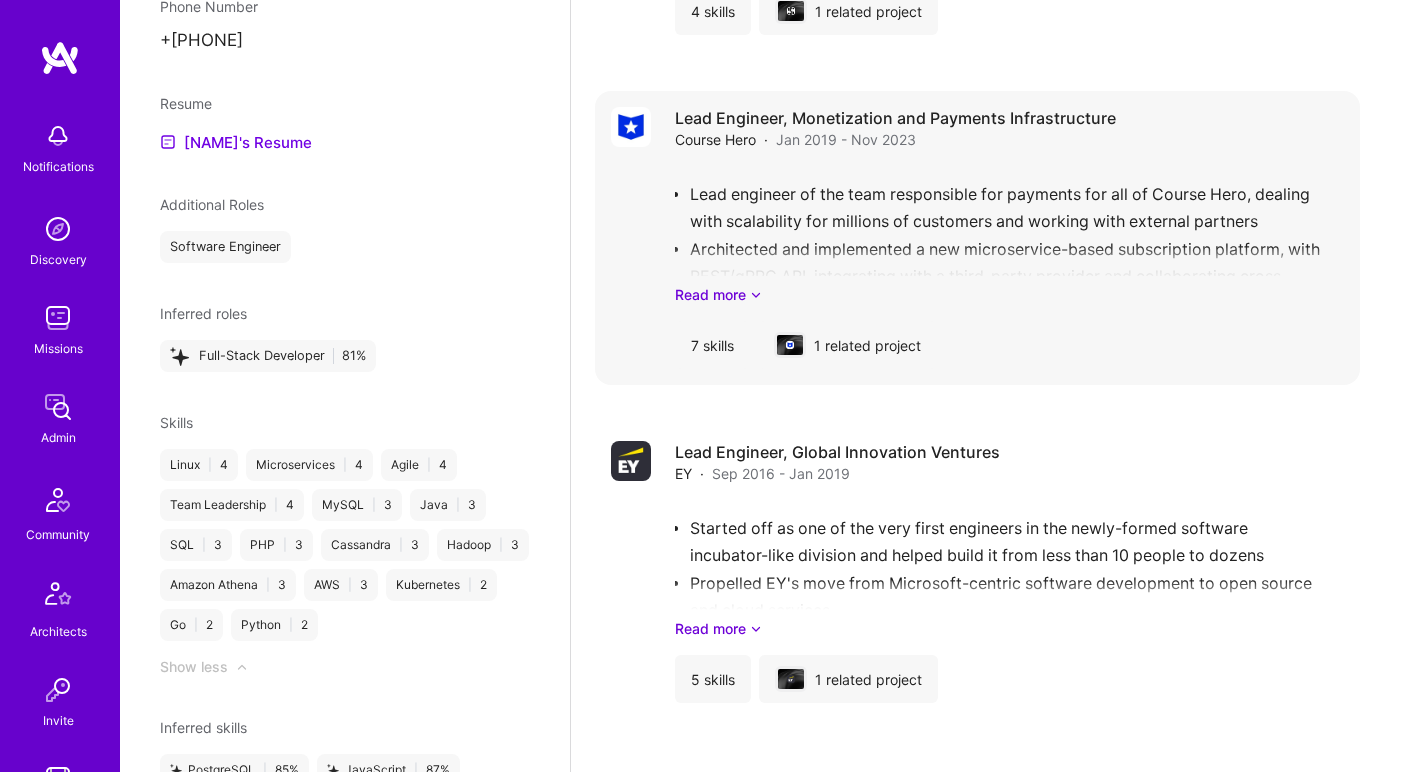 scroll, scrollTop: 1040, scrollLeft: 0, axis: vertical 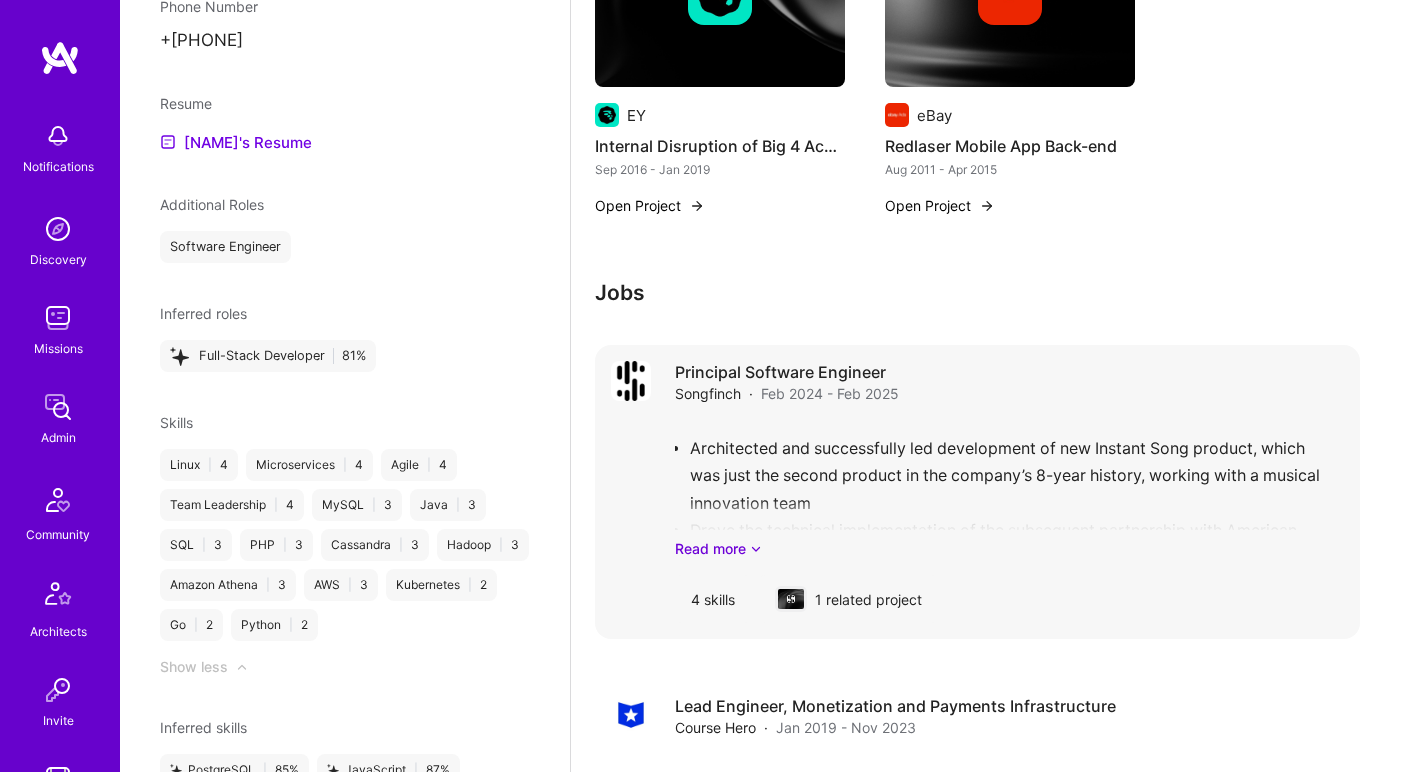 click on "Architected and successfully led development of new Instant Song product, which was just the second product in the company’s 8-year history, working with a musical innovation team Drove the technical implementation of the subsequent partnership with American Greetings Took over the Machine Learning portion of the implementation, after initially working with the AI specialist, and launched features based on that As 1 of 2 Technical Leads of small Engineering team spread across time-zones, helped improve planning, execution, collaboration and communication, delivering mostly on or ahead of time Read more" at bounding box center (1009, 489) 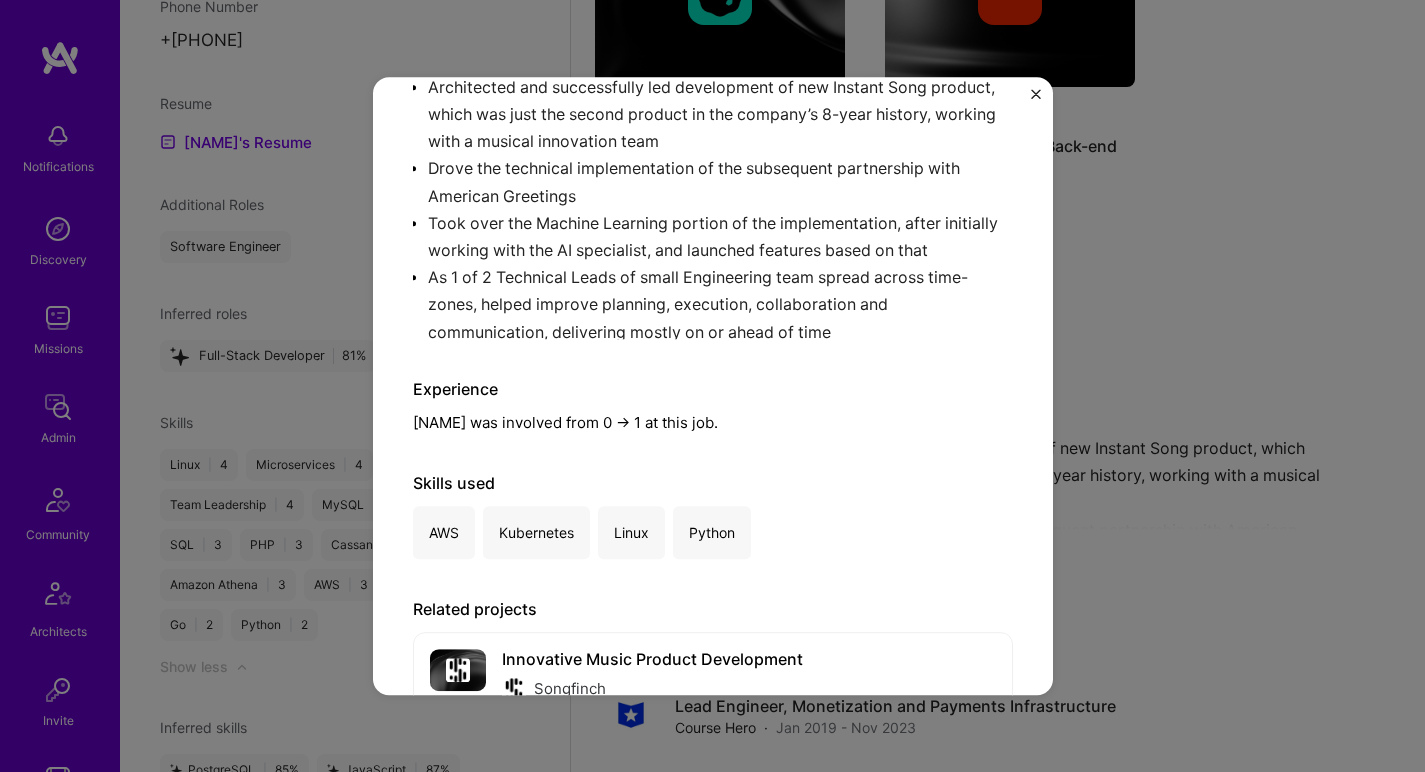 scroll, scrollTop: 323, scrollLeft: 0, axis: vertical 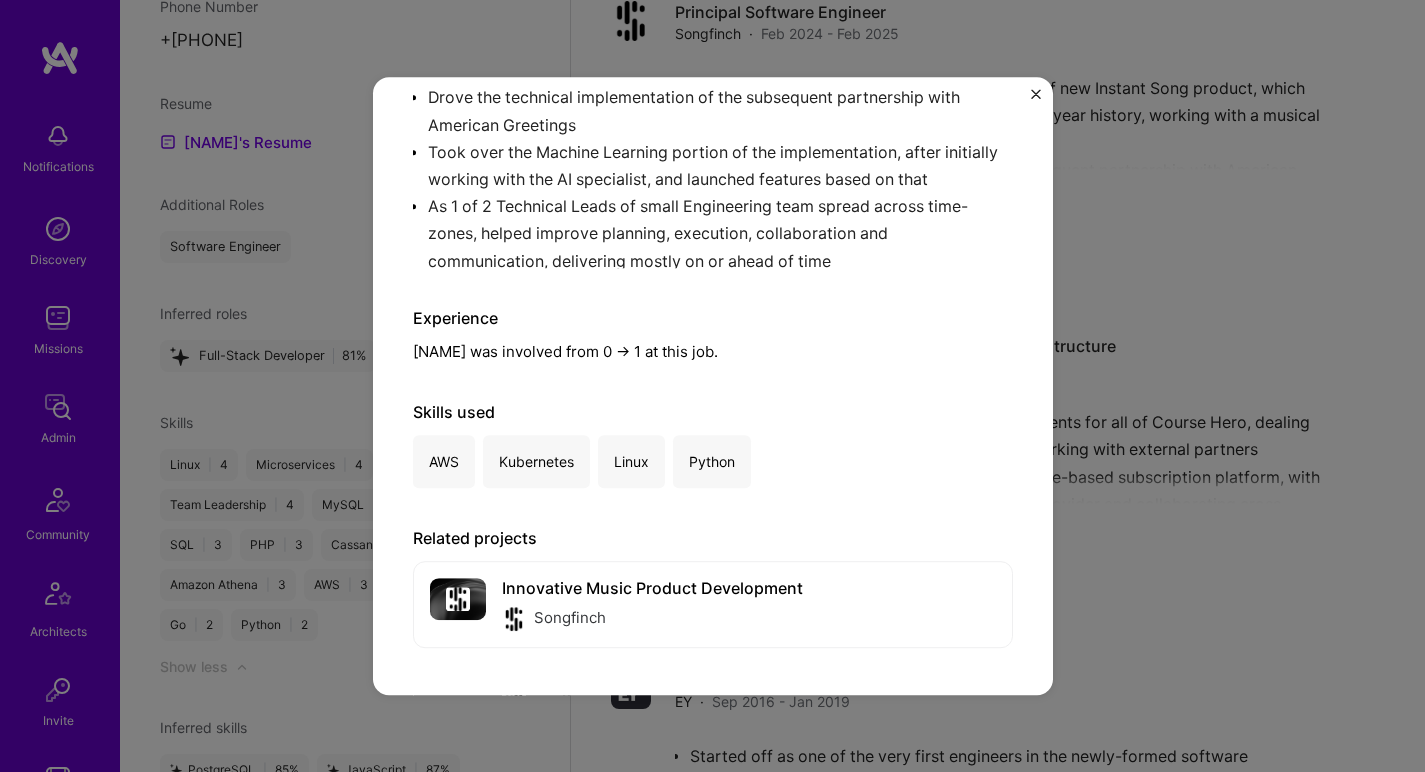 click on "Principal Software Engineer Songfinch   ·     Music, E-Commerce     ·   February 2024 - February 2025   Architected and successfully led development of new Instant Song product, which was just the second product in the company’s 8-year history, working with a musical innovation team Drove the technical implementation of the subsequent partnership with American Greetings Took over the Machine Learning portion of the implementation, after initially working with the AI specialist, and launched features based on that As 1 of 2 Technical Leads of small Engineering team spread across time-zones, helped improve planning, execution, collaboration and communication, delivering mostly on or ahead of time Experience Venkat Raghavan was involved from 0 -> 1 at this job. Skills used AWS Kubernetes Linux Python Related projects Innovative Music Product Development Songfinch Open" at bounding box center [712, 386] 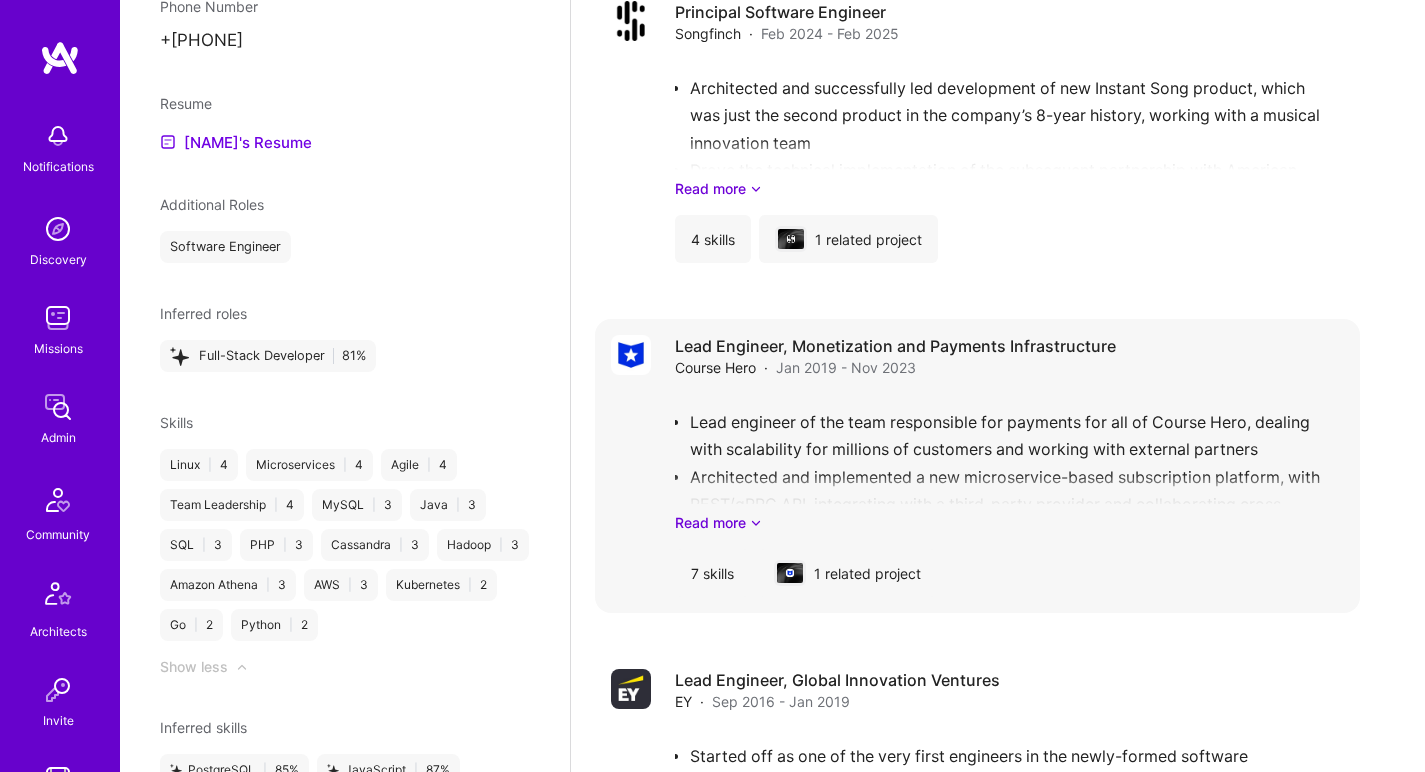 click on "Lead engineer of the team responsible for payments for all of Course Hero, dealing with scalability for millions of customers and working with external partners Architected and implemented a new microservice-based subscription platform, with REST/gRPC API, integrating with a third-party provider and collaborating cross-functionally Helped stabilize the legacy subscription and payment system prior to that As part of working with Finance for accounting data, worked on Airflow-based data pipeline to Netsuite, with a consulting company One of the few people providing production on-call support for the Website, for about 4 years Read more" at bounding box center [1009, 463] 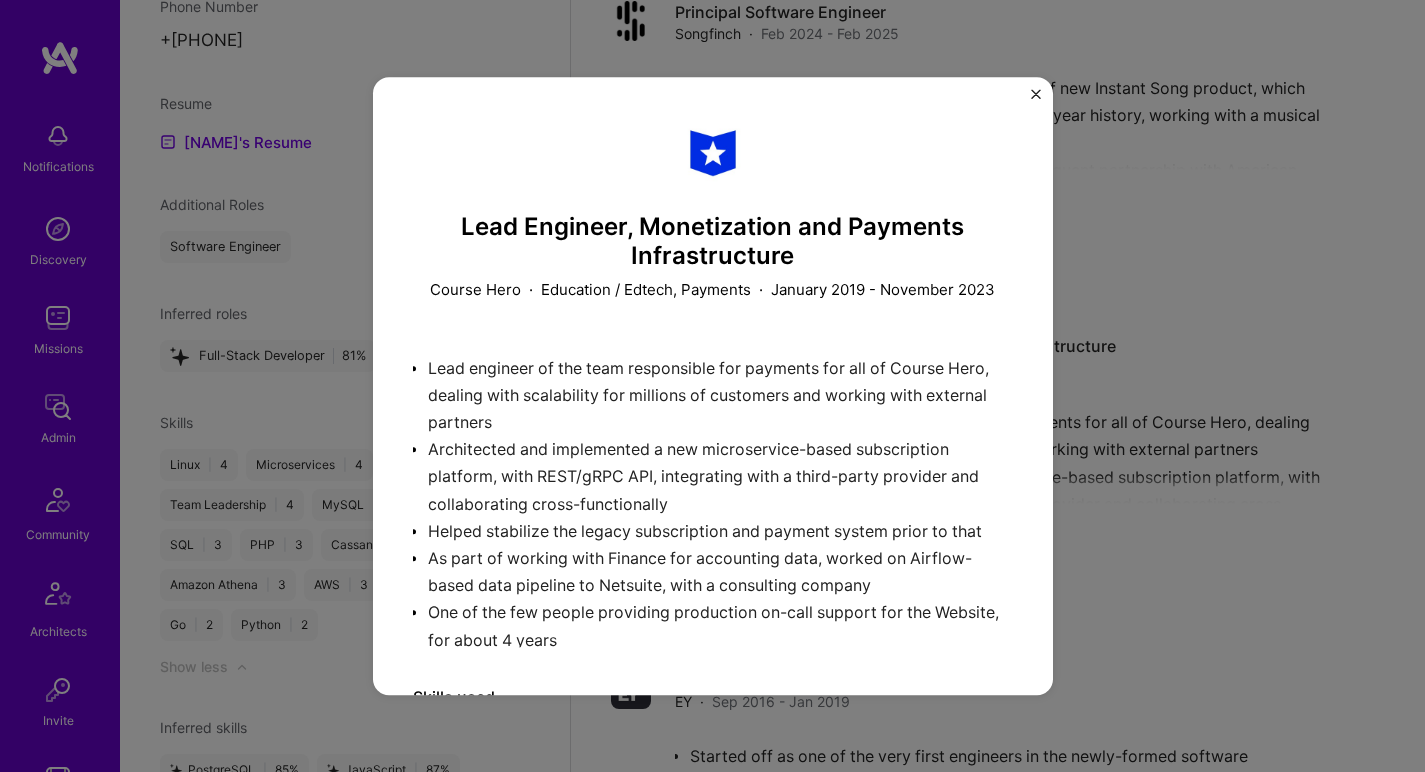 scroll, scrollTop: 56, scrollLeft: 0, axis: vertical 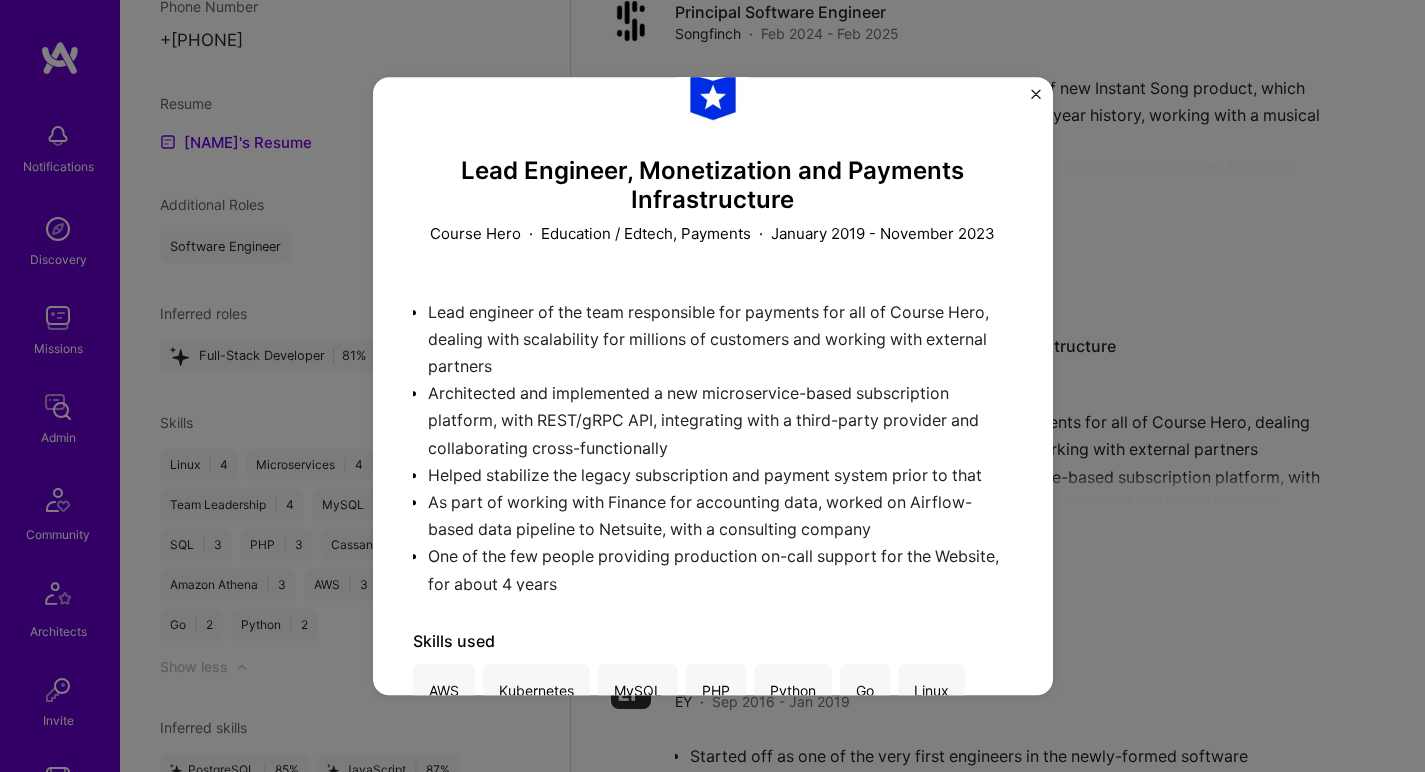 click on "Lead Engineer, Monetization and Payments Infrastructure Course Hero   ·     Education / Edtech, Payments     ·   January 2019 - November 2023   Lead engineer of the team responsible for payments for all of Course Hero, dealing with scalability for millions of customers and working with external partners Architected and implemented a new microservice-based subscription platform, with REST/gRPC API, integrating with a third-party provider and collaborating cross-functionally Helped stabilize the legacy subscription and payment system prior to that As part of working with Finance for accounting data, worked on Airflow-based data pipeline to Netsuite, with a consulting company One of the few people providing production on-call support for the Website, for about 4 years Skills used AWS Kubernetes MySQL PHP Python Go Linux Related projects Robust Payment & Subscription Processing Course Hero Open" at bounding box center [712, 386] 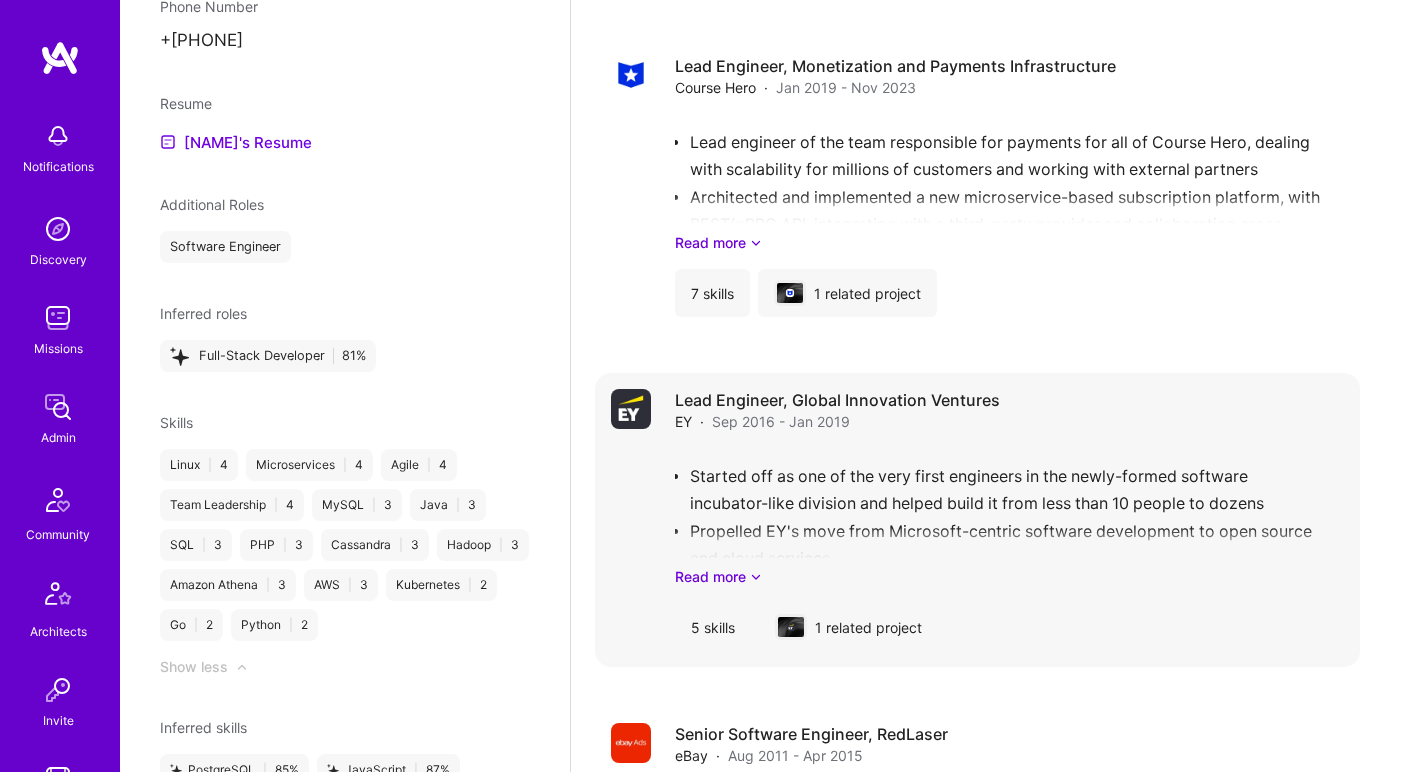 scroll, scrollTop: 1868, scrollLeft: 0, axis: vertical 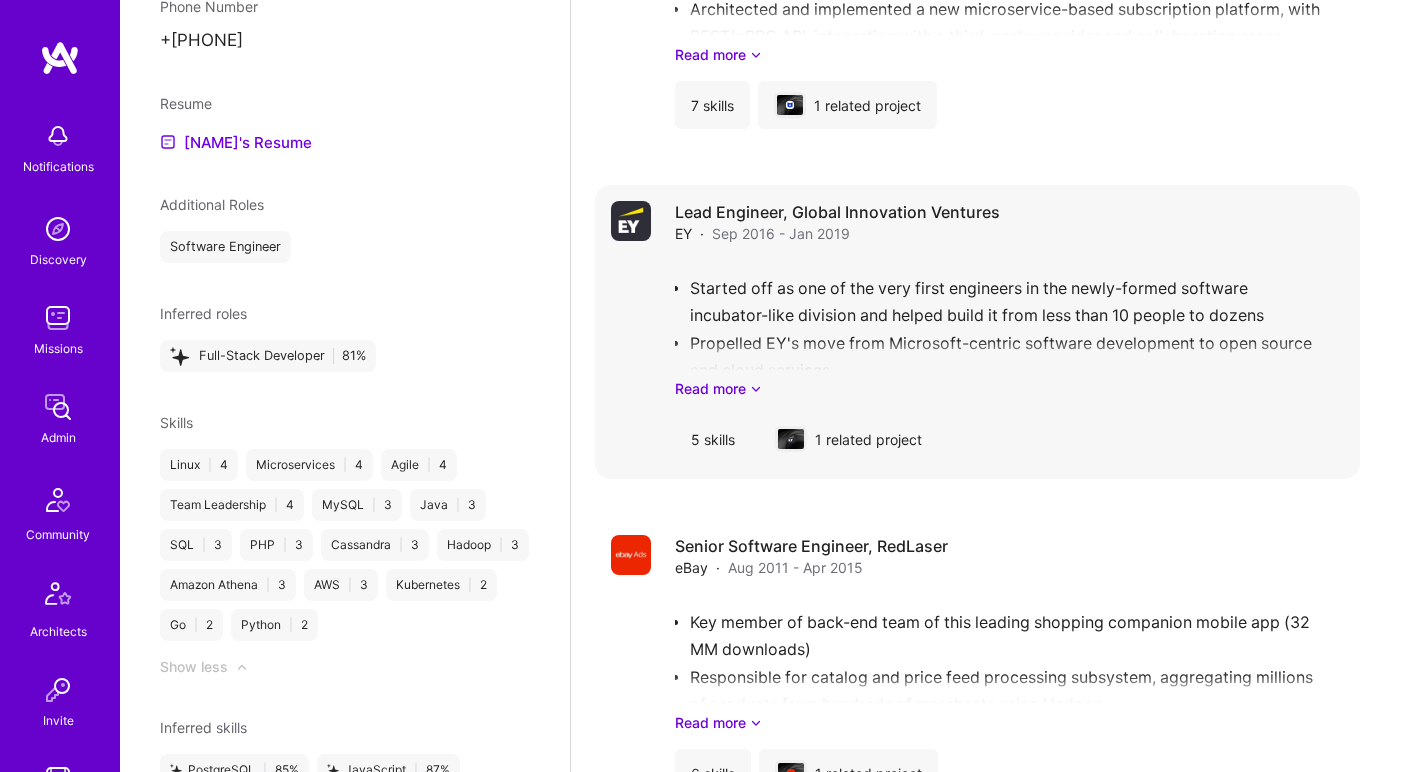 click on "Started off as one of the very first engineers in the newly-formed software incubator-like division and helped build it from less than 10 people to dozens Propelled EY's move from Microsoft-centric software development to open source and cloud services Architected and drove implementation for a complex startup-like project that combined Web, desktop, data processing technologies and ERP Served as technical consultant for solution based on above piloted with varied clients across the world Read more" at bounding box center (1009, 329) 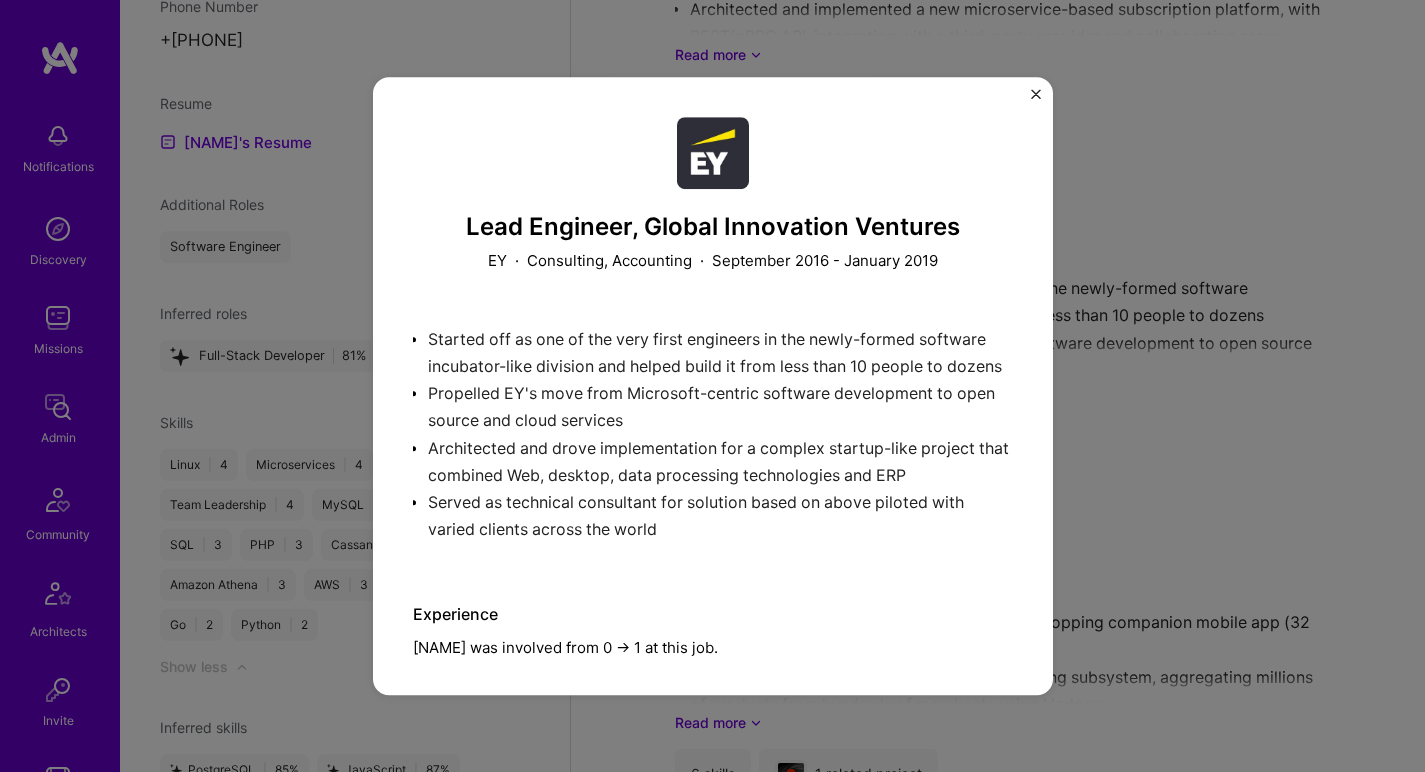 scroll, scrollTop: 140, scrollLeft: 0, axis: vertical 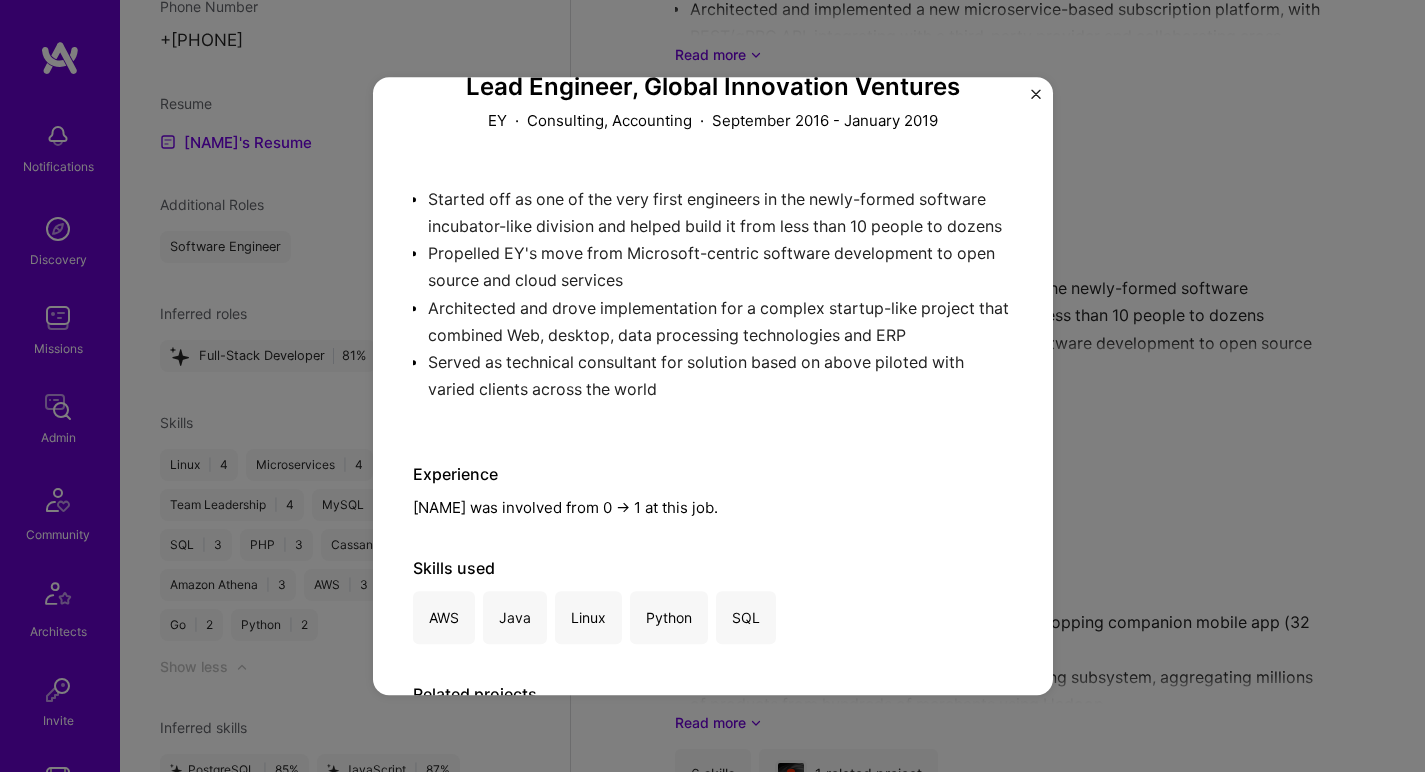 click on "Lead Engineer, Global Innovation Ventures EY   ·     Consulting, Accounting     ·   September 2016 - January 2019   Started off as one of the very first engineers in the newly-formed software incubator-like division and helped build it from less than 10 people to dozens Propelled EY's move from Microsoft-centric software development to open source and cloud services Architected and drove implementation for a complex startup-like project that combined Web, desktop, data processing technologies and ERP Served as technical consultant for solution based on above piloted with varied clients across the world Experience Venkat Raghavan was involved from 0 -> 1 at this job. Skills used AWS Java Linux Python SQL Related projects Internal Disruption of Big 4 Accounting Firm EY Open" at bounding box center (712, 386) 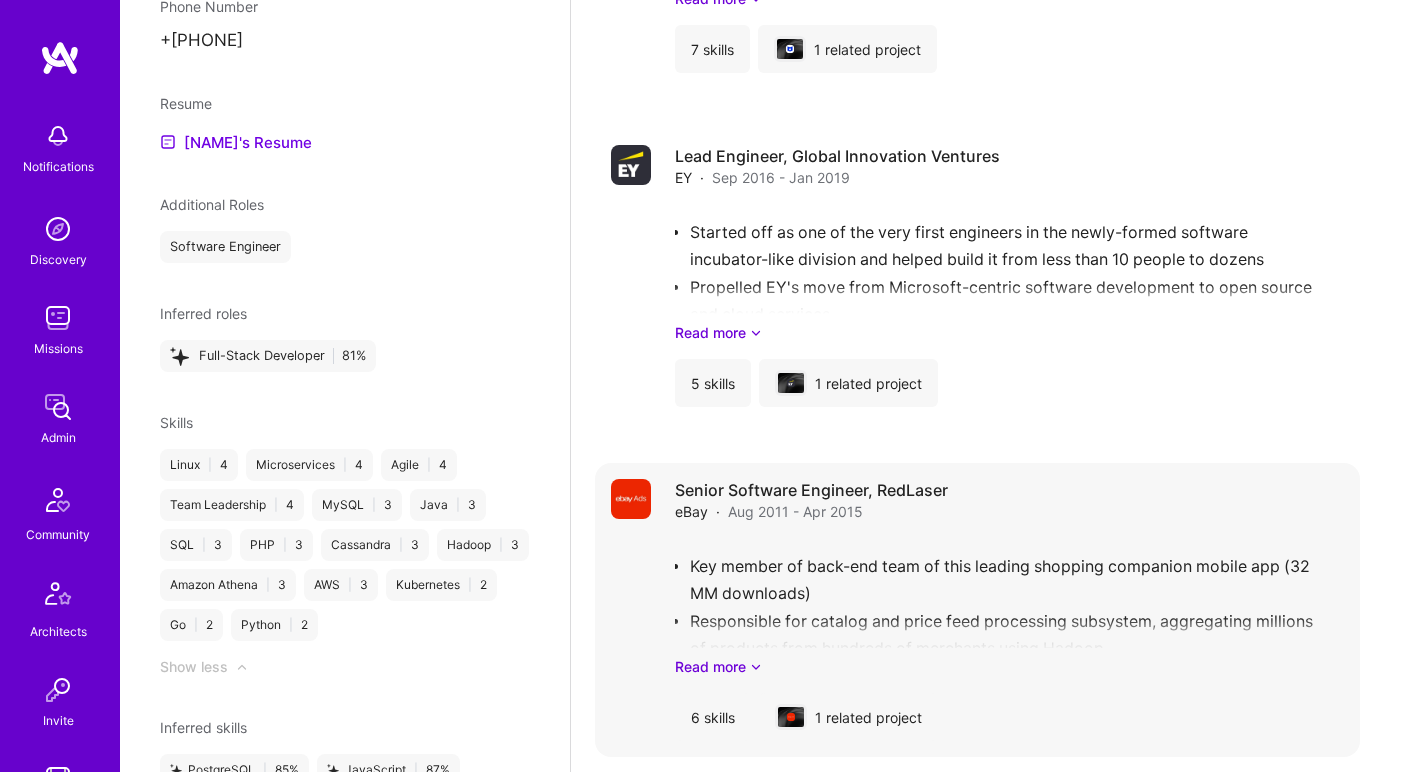 scroll, scrollTop: 2056, scrollLeft: 0, axis: vertical 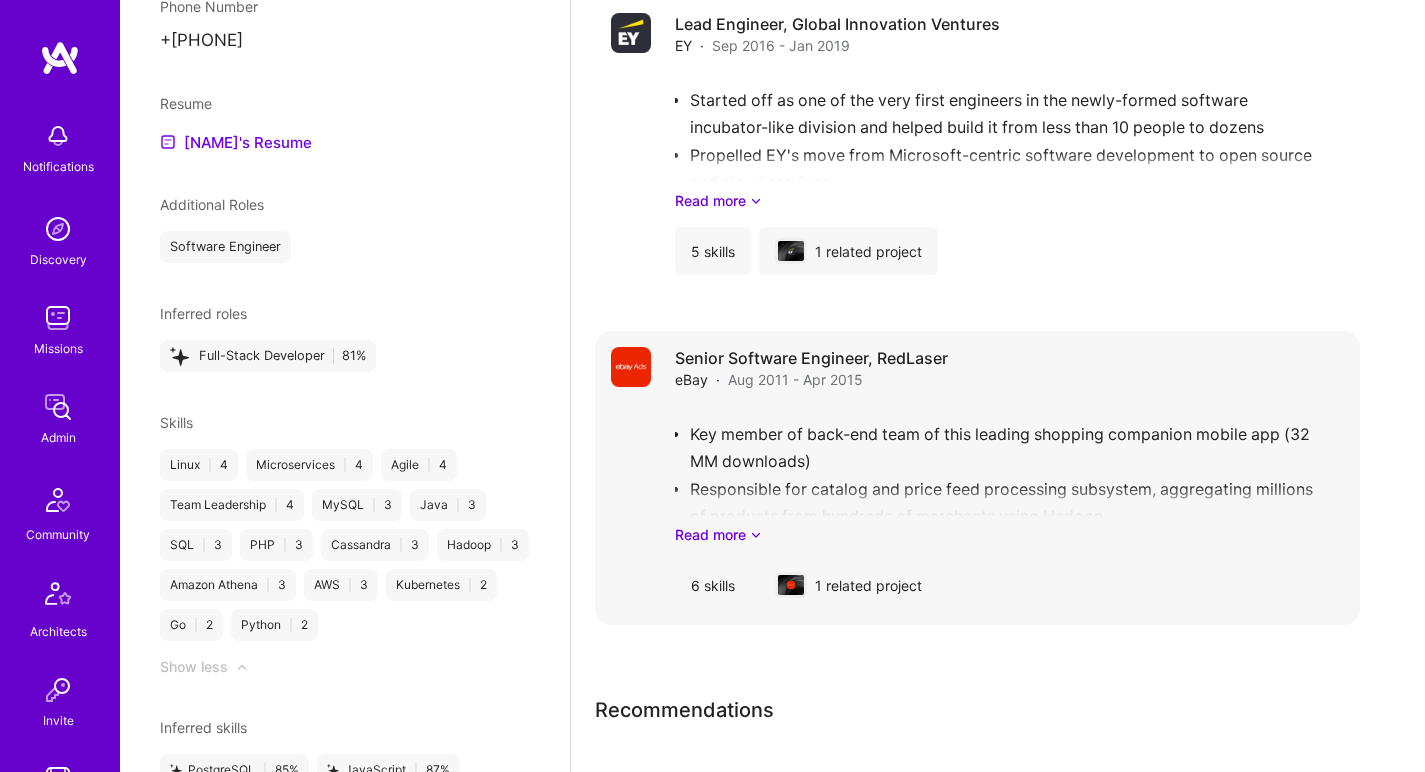 click on "Key member of back-end team of this leading shopping companion mobile app (32 MM downloads) Responsible for catalog and price feed processing subsystem, aggregating millions of products from hundreds of merchants using Hadoop Developed and maintained significant portions of API Server, handling transition from MySQL to Cassandra Read more" at bounding box center (1009, 475) 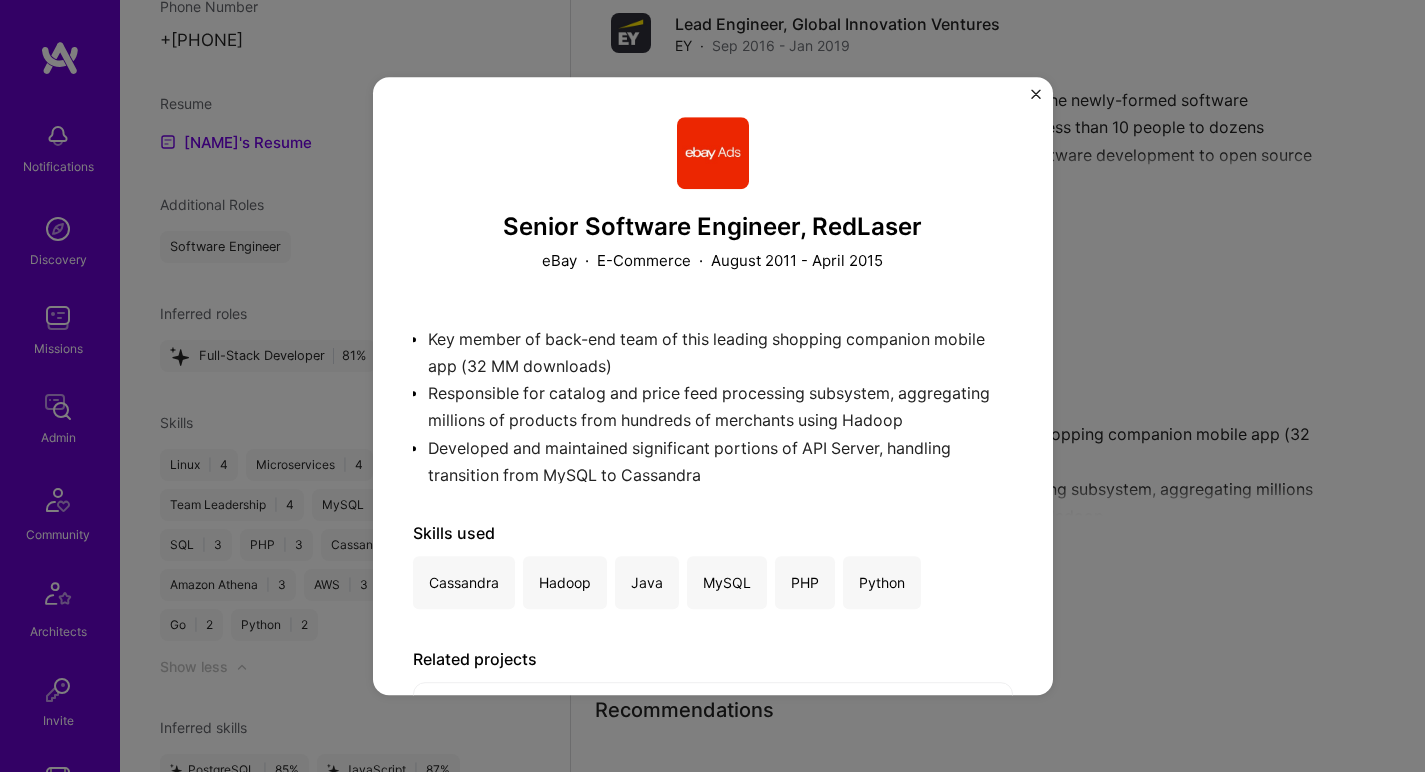click on "Senior Software Engineer, RedLaser eBay   ·     E-Commerce     ·   August 2011 - April 2015   Key member of back-end team of this leading shopping companion mobile app (32 MM downloads) Responsible for catalog and price feed processing subsystem, aggregating millions of products from hundreds of merchants using Hadoop Developed and maintained significant portions of API Server, handling transition from MySQL to Cassandra Skills used Cassandra Hadoop Java MySQL PHP Python Related projects Redlaser Mobile App Back-end eBay Open" at bounding box center (712, 386) 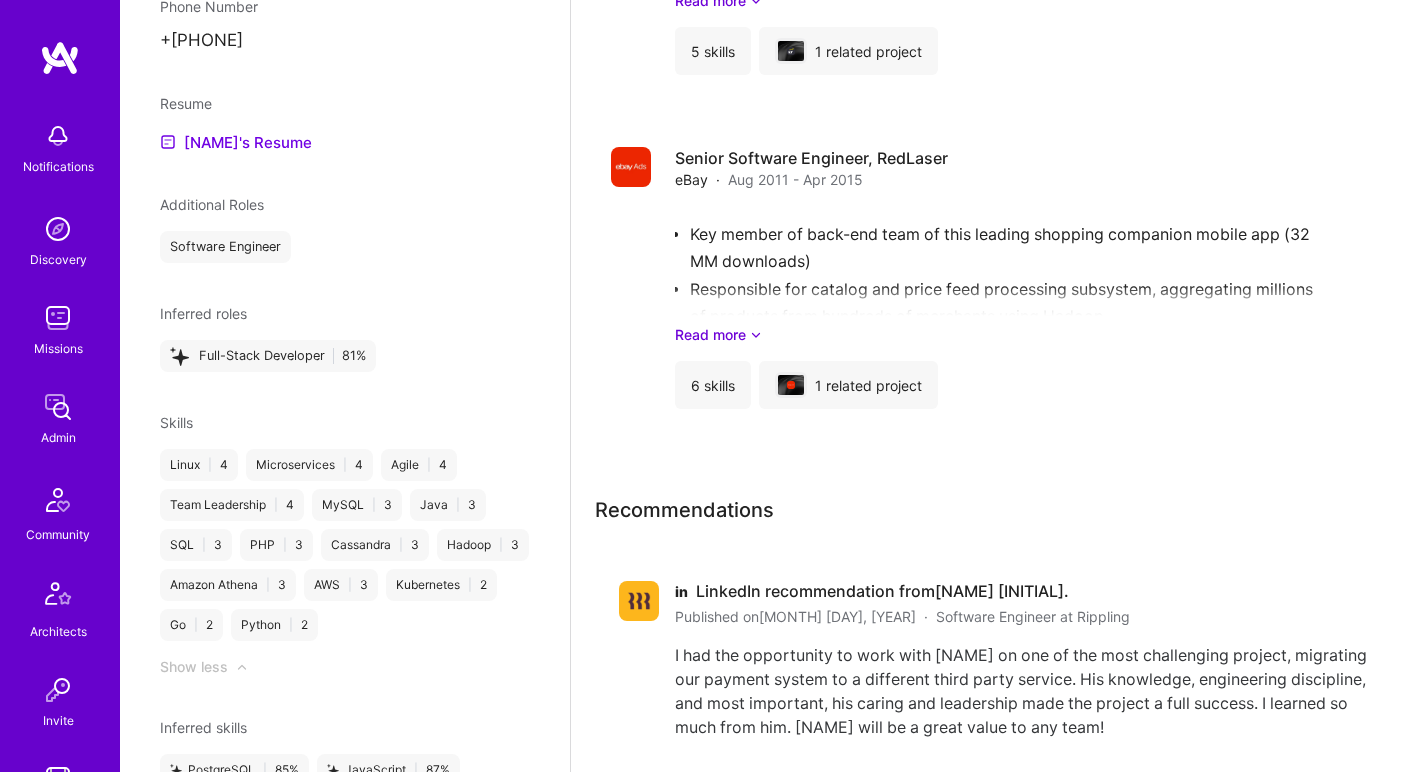 scroll, scrollTop: 2524, scrollLeft: 0, axis: vertical 